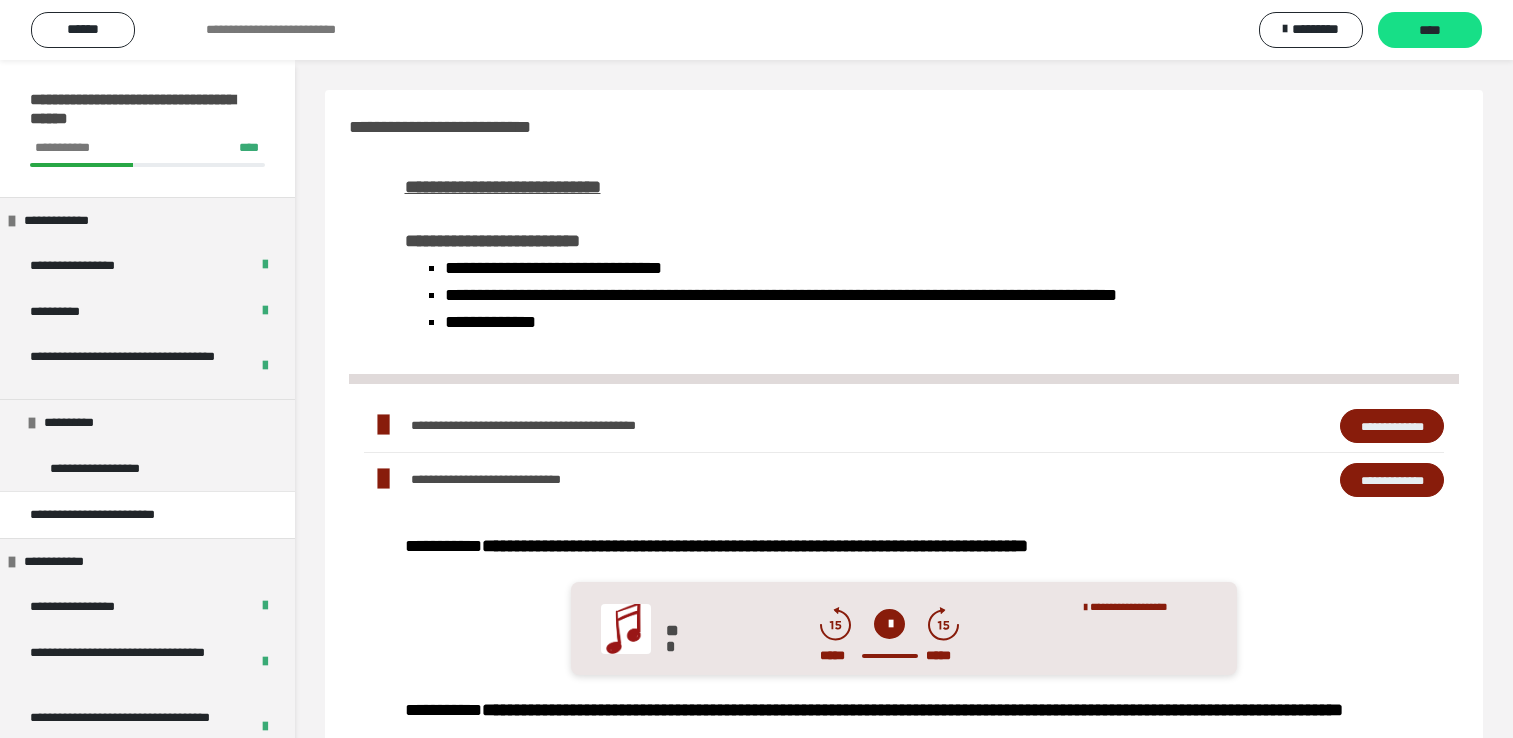 scroll, scrollTop: 363, scrollLeft: 0, axis: vertical 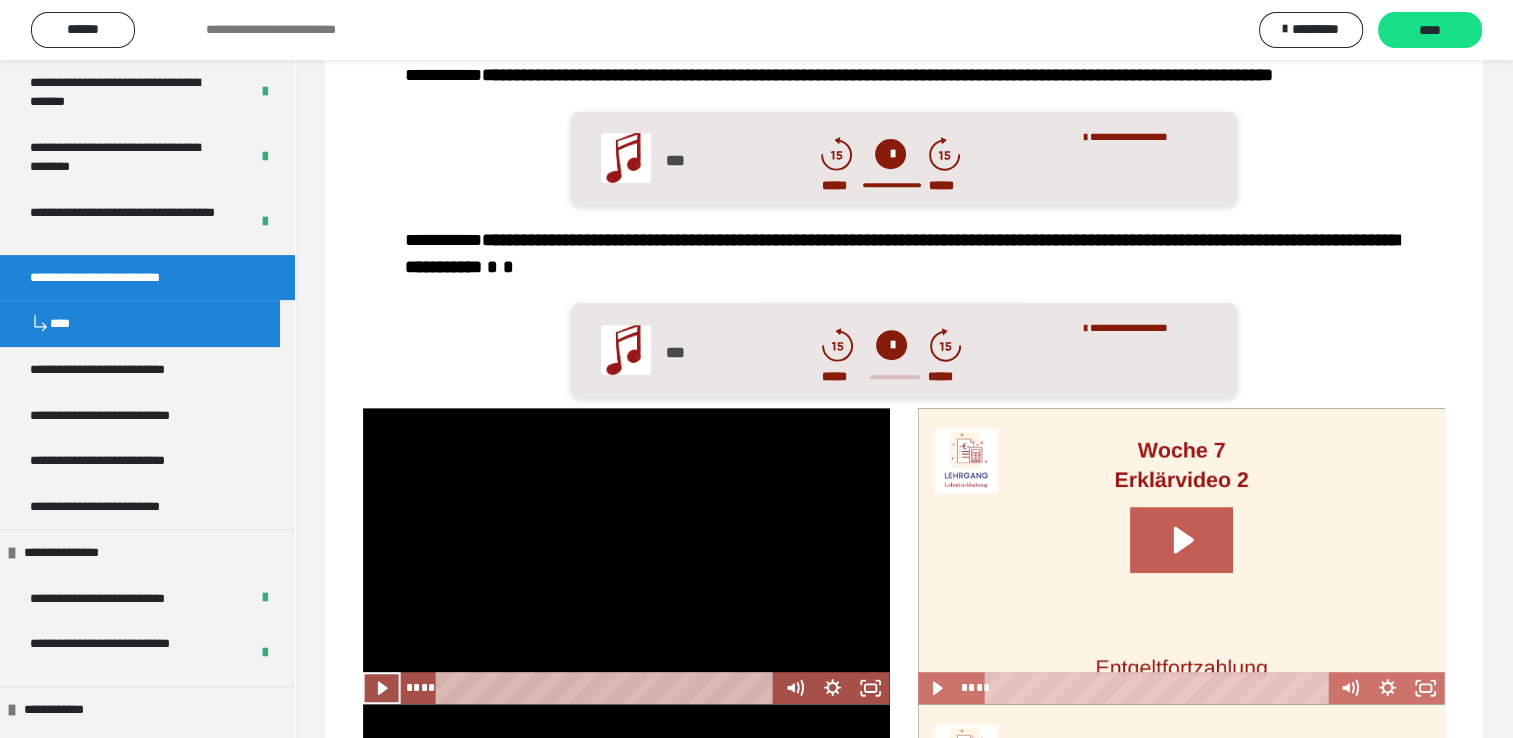 click at bounding box center (891, 345) 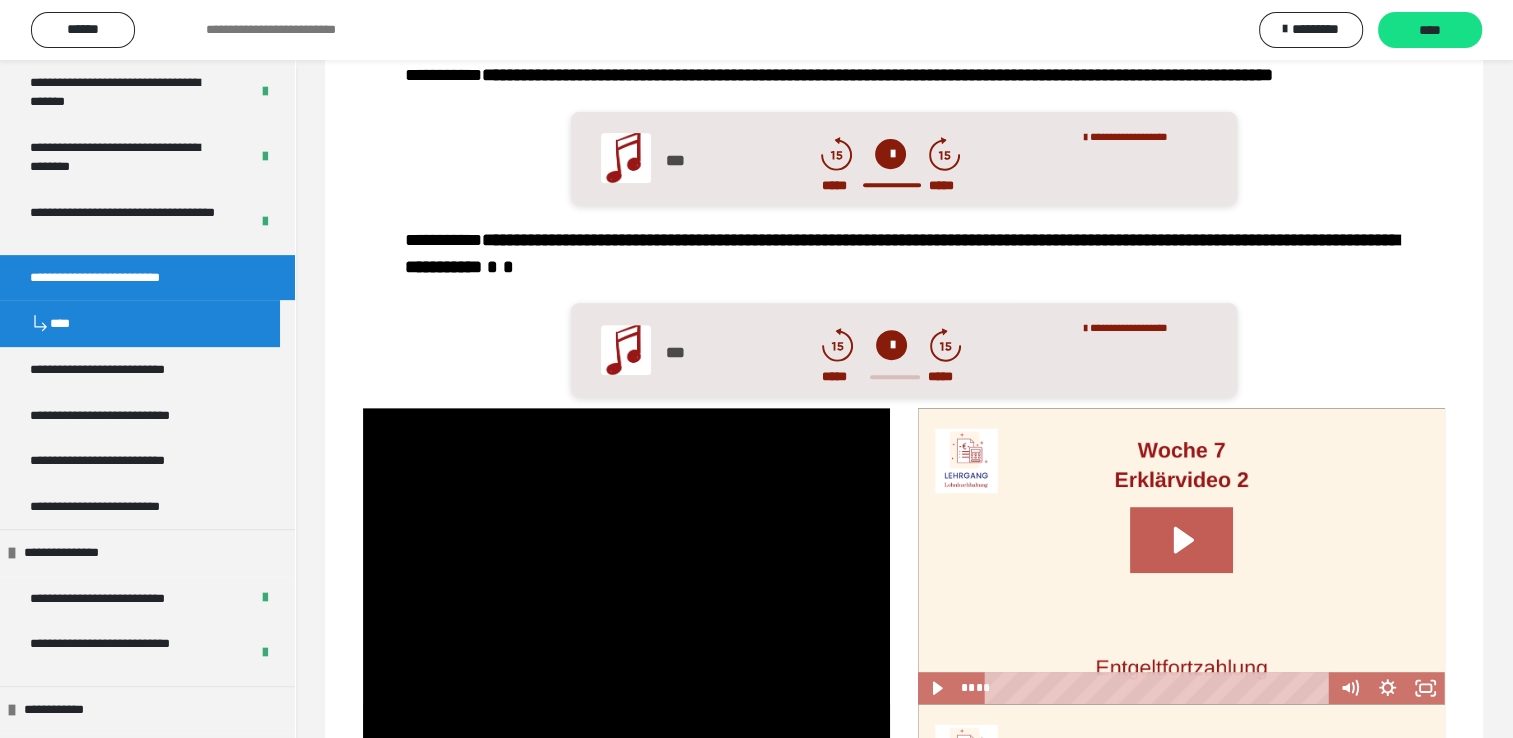 click at bounding box center [891, 345] 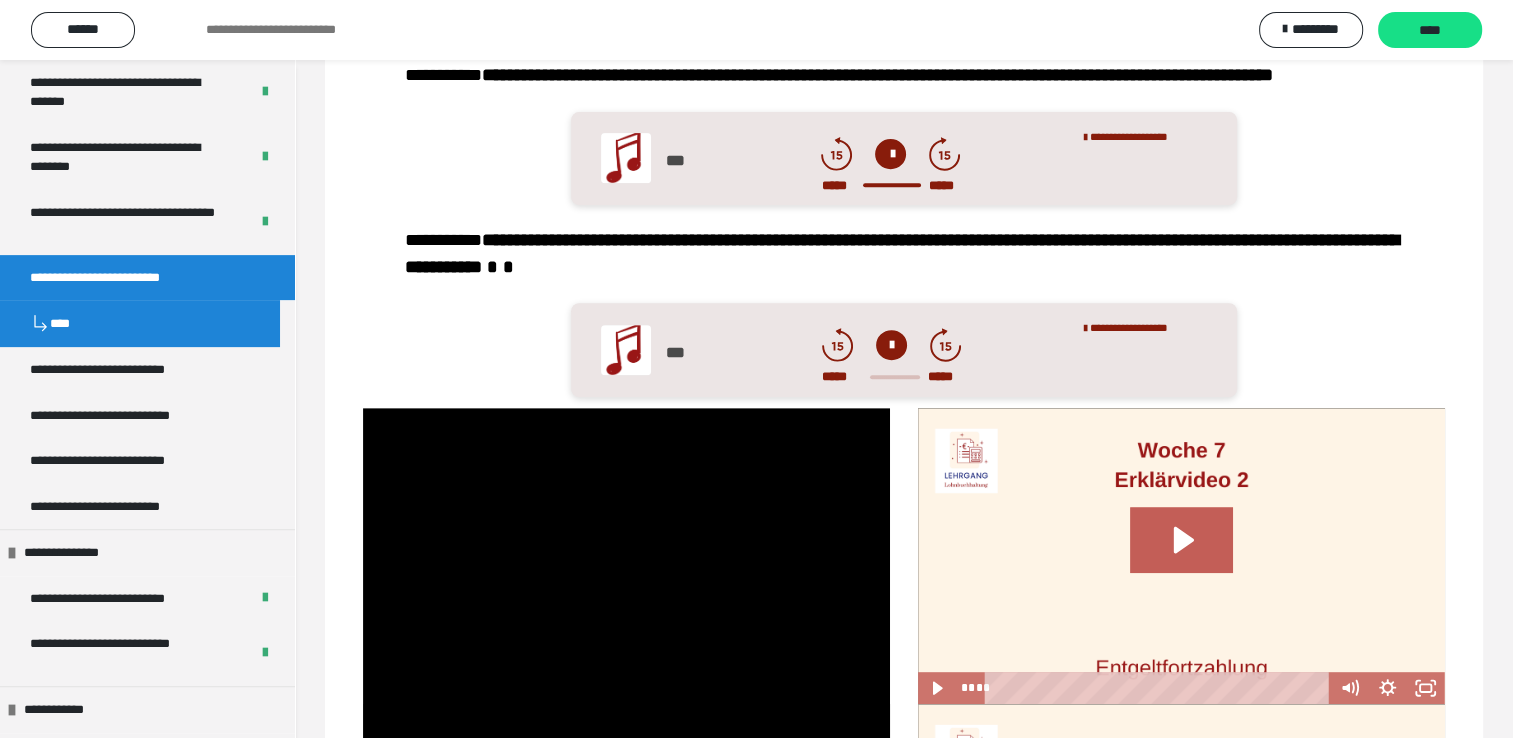 click at bounding box center (891, 345) 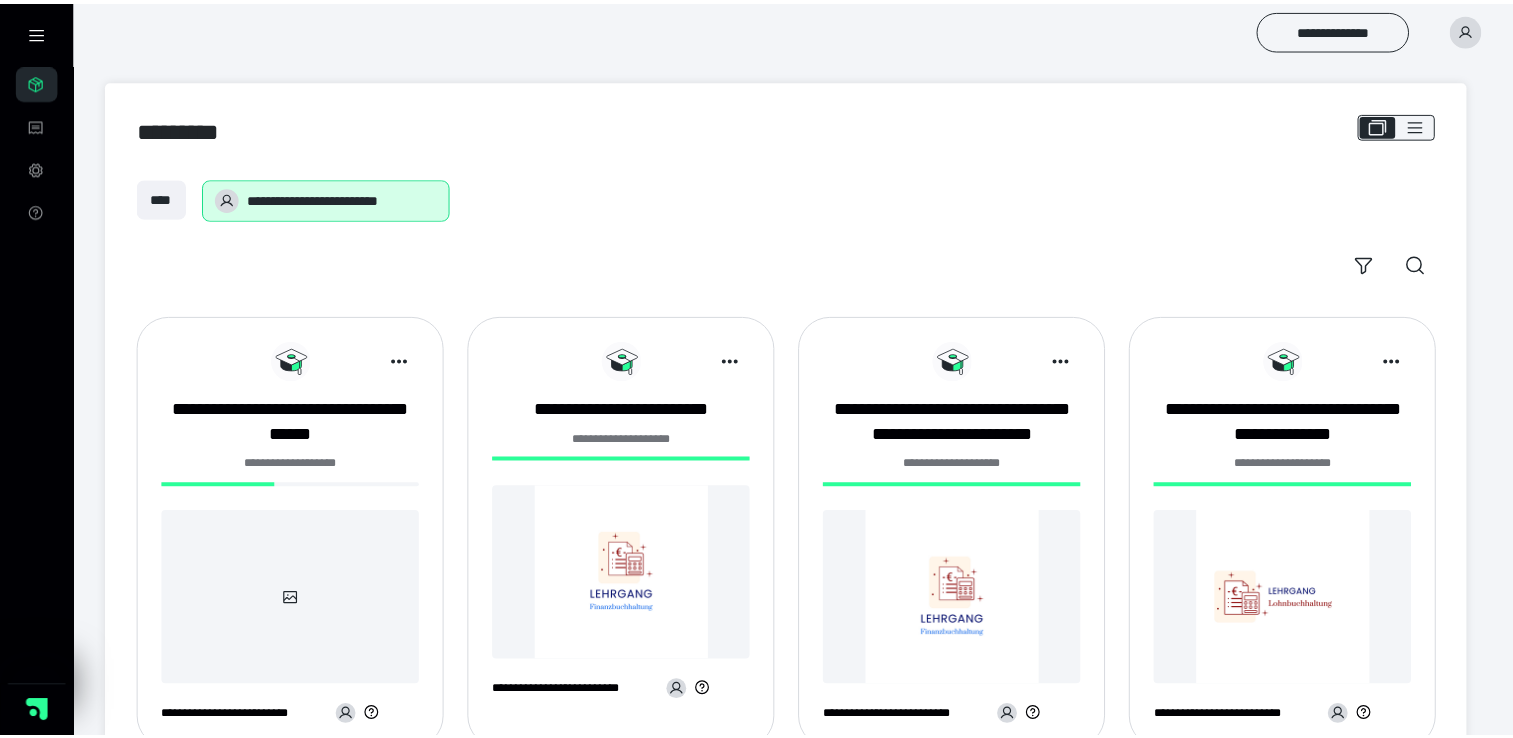 scroll, scrollTop: 0, scrollLeft: 0, axis: both 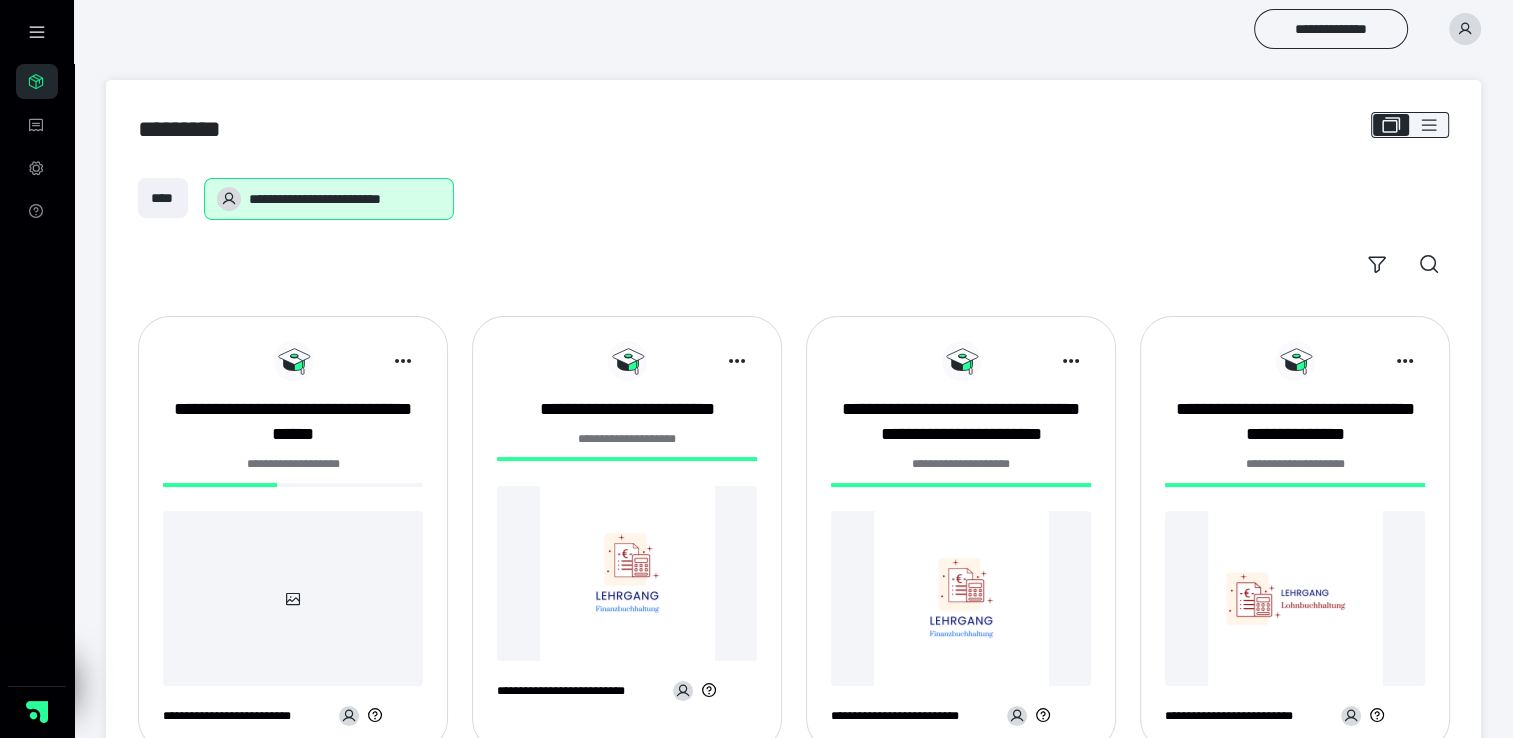 click at bounding box center [293, 598] 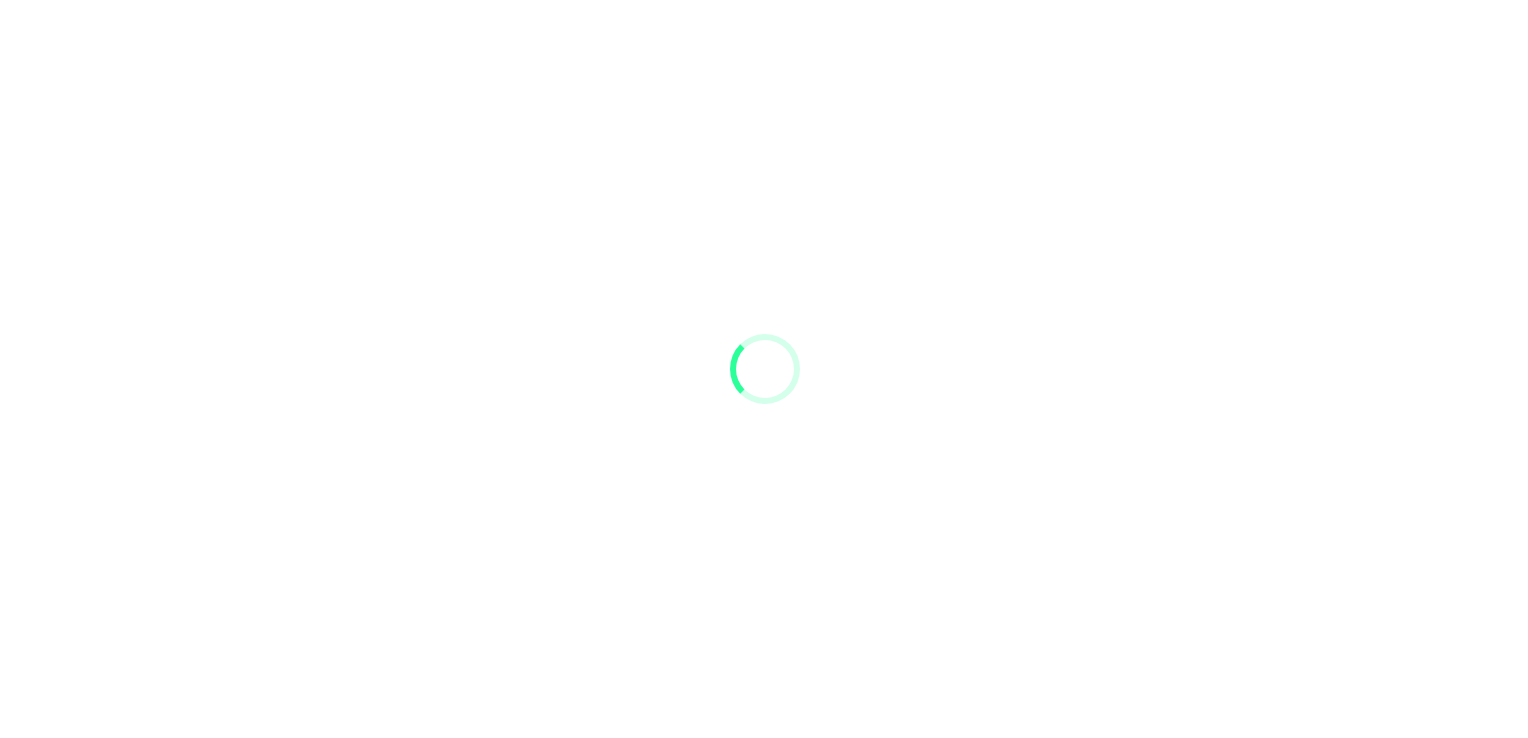 scroll, scrollTop: 0, scrollLeft: 0, axis: both 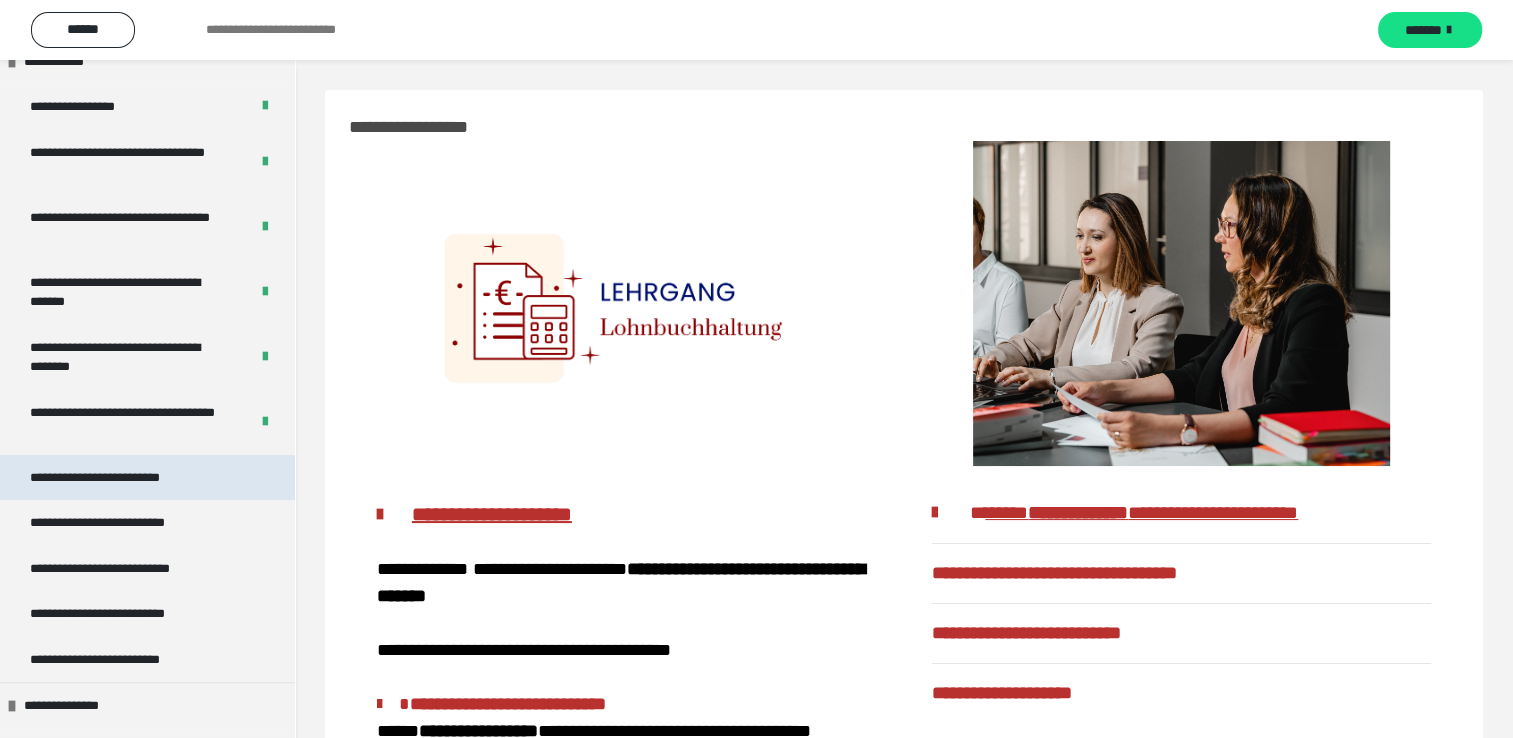 click on "**********" at bounding box center (124, 478) 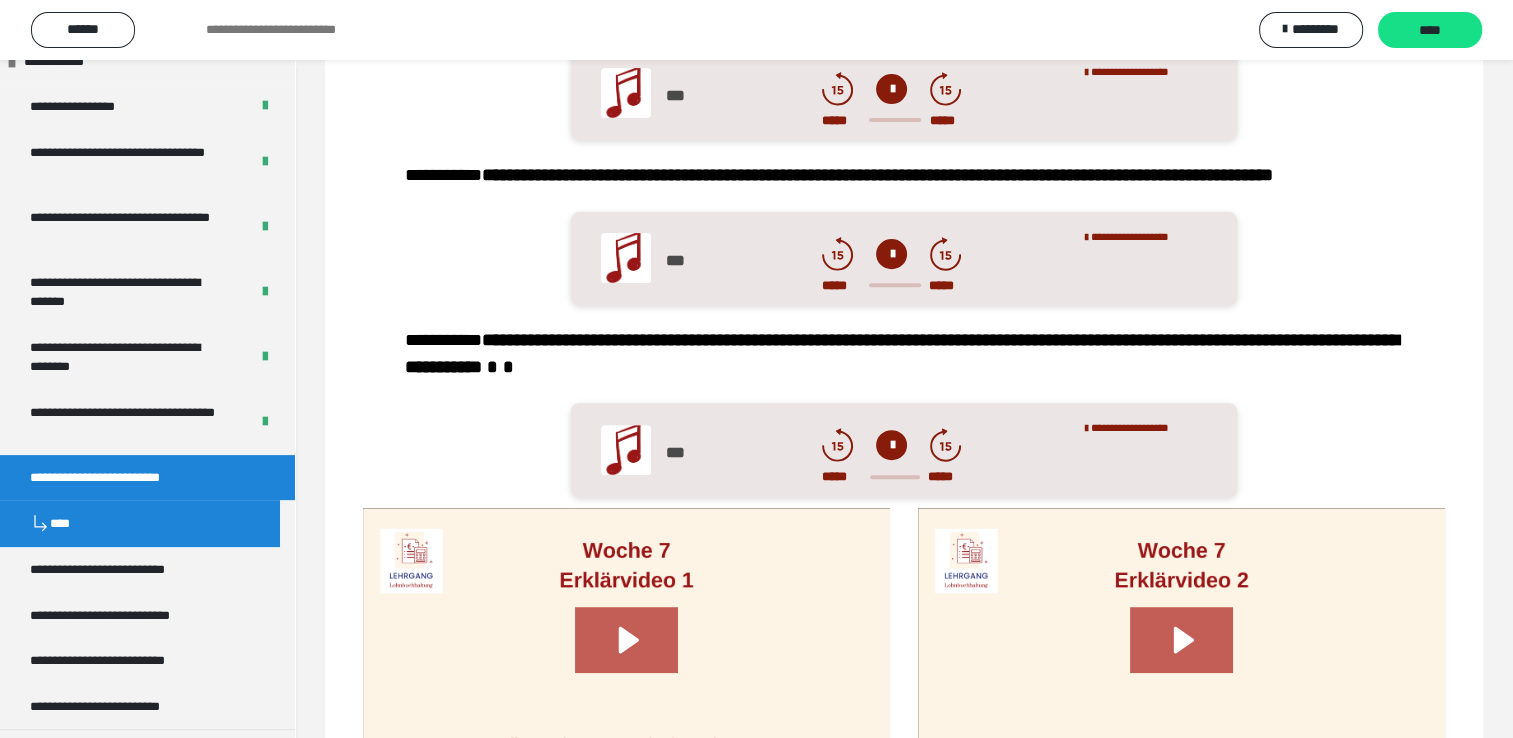 scroll, scrollTop: 800, scrollLeft: 0, axis: vertical 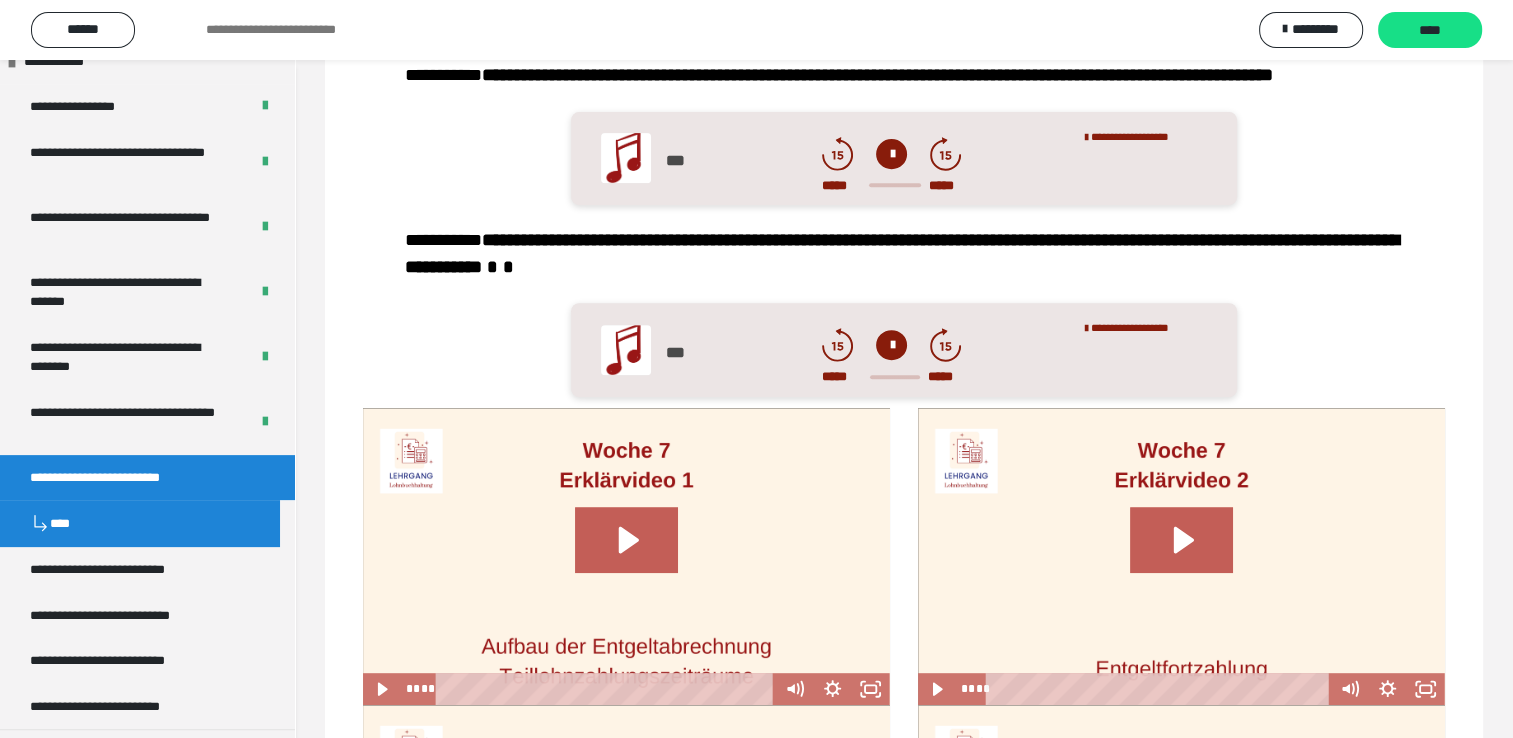 click at bounding box center [891, 345] 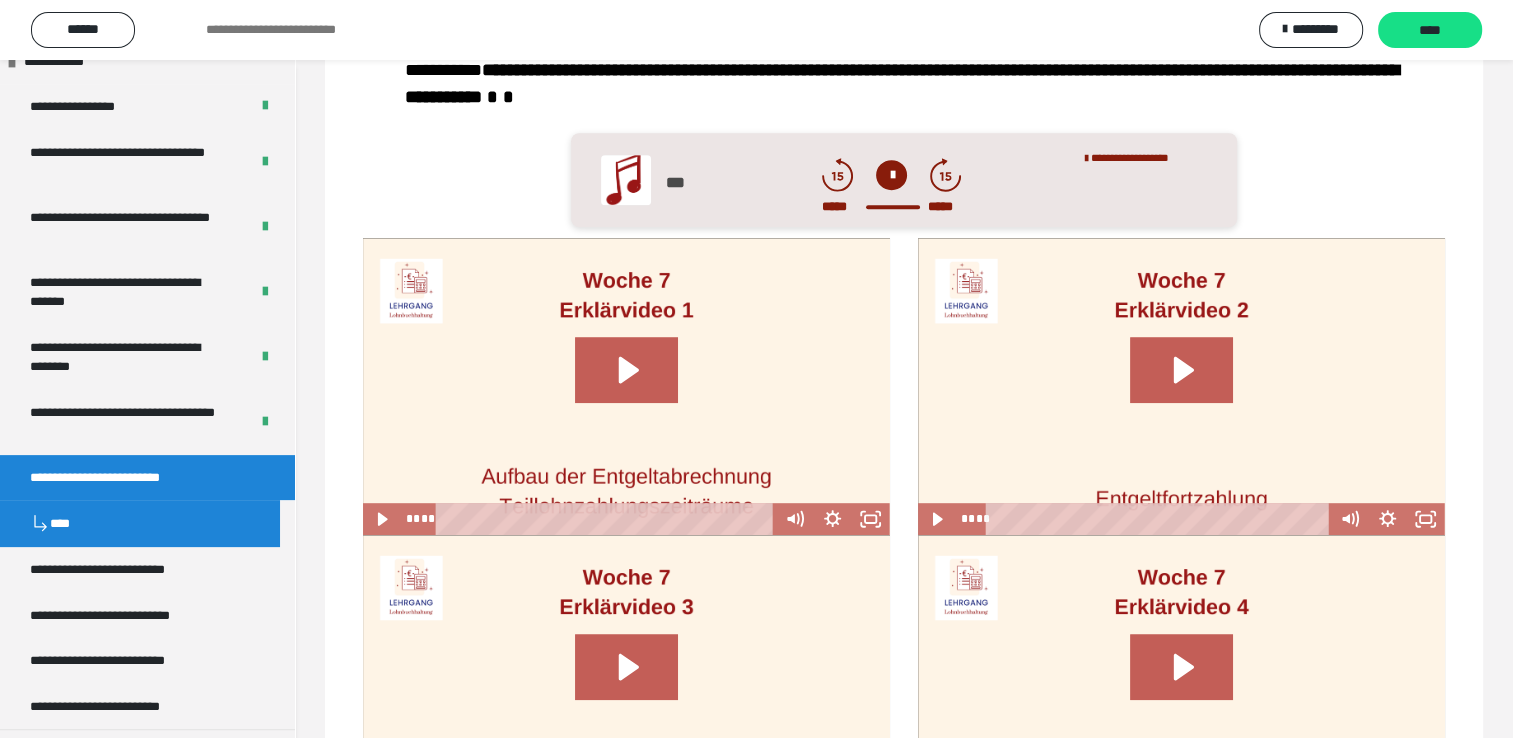 scroll, scrollTop: 1100, scrollLeft: 0, axis: vertical 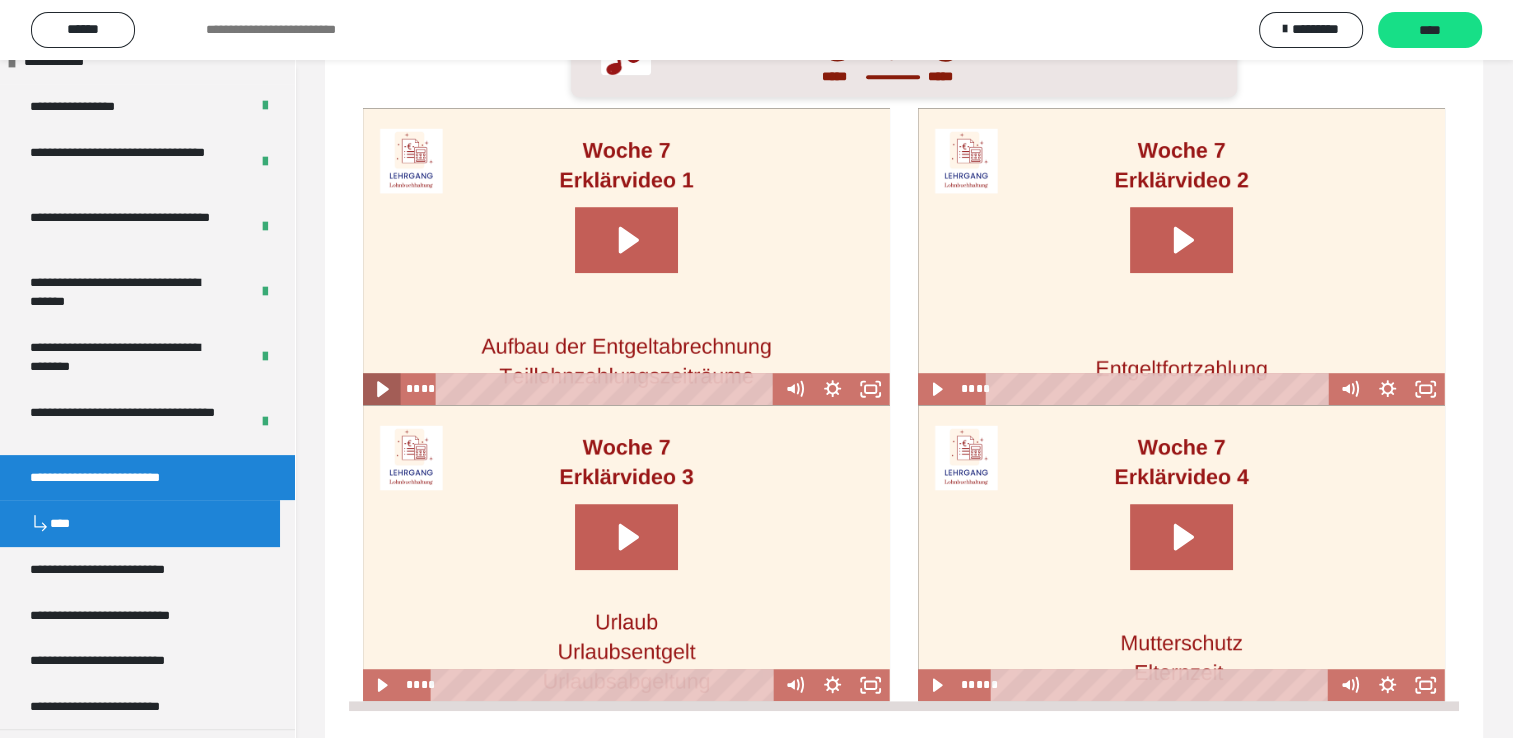 click 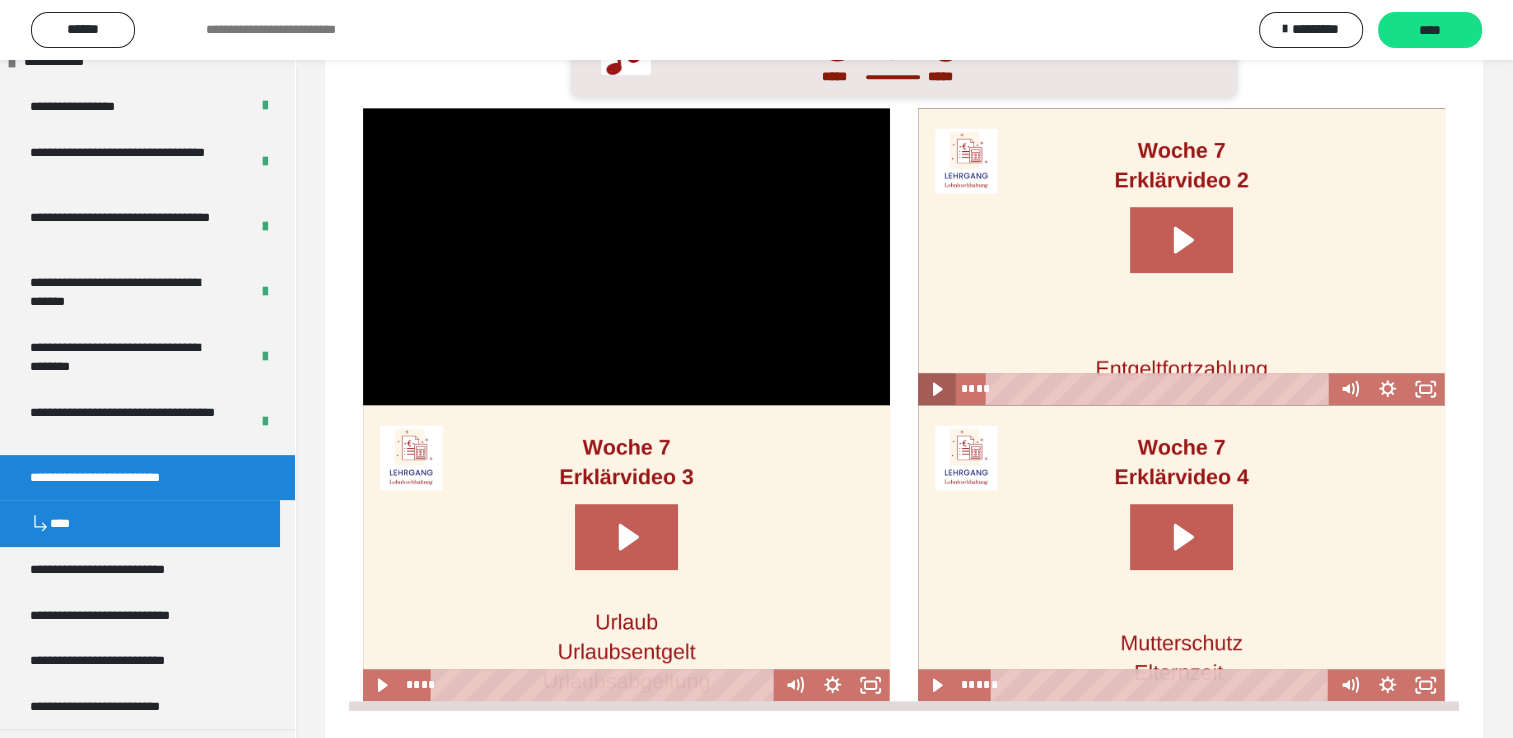 click 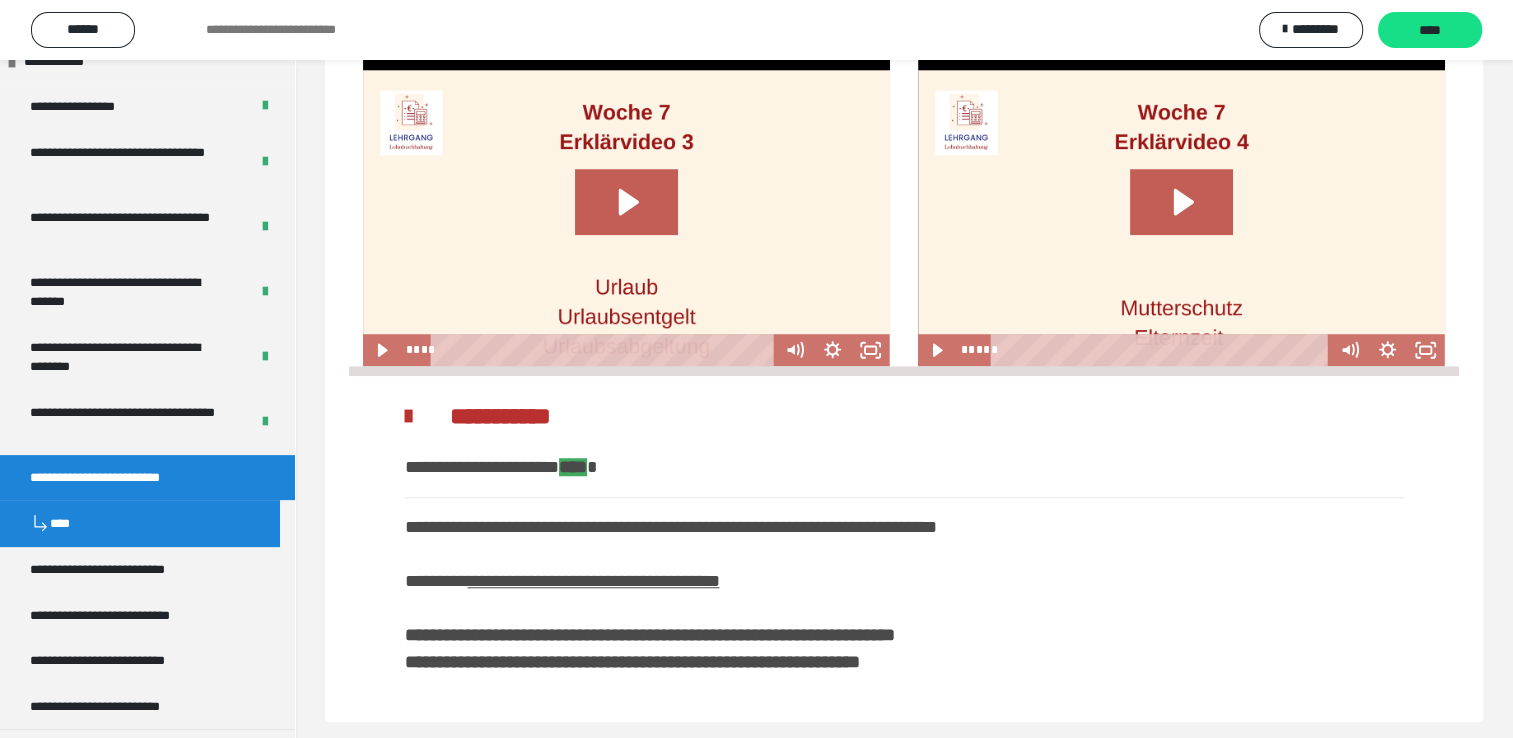 scroll, scrollTop: 1400, scrollLeft: 0, axis: vertical 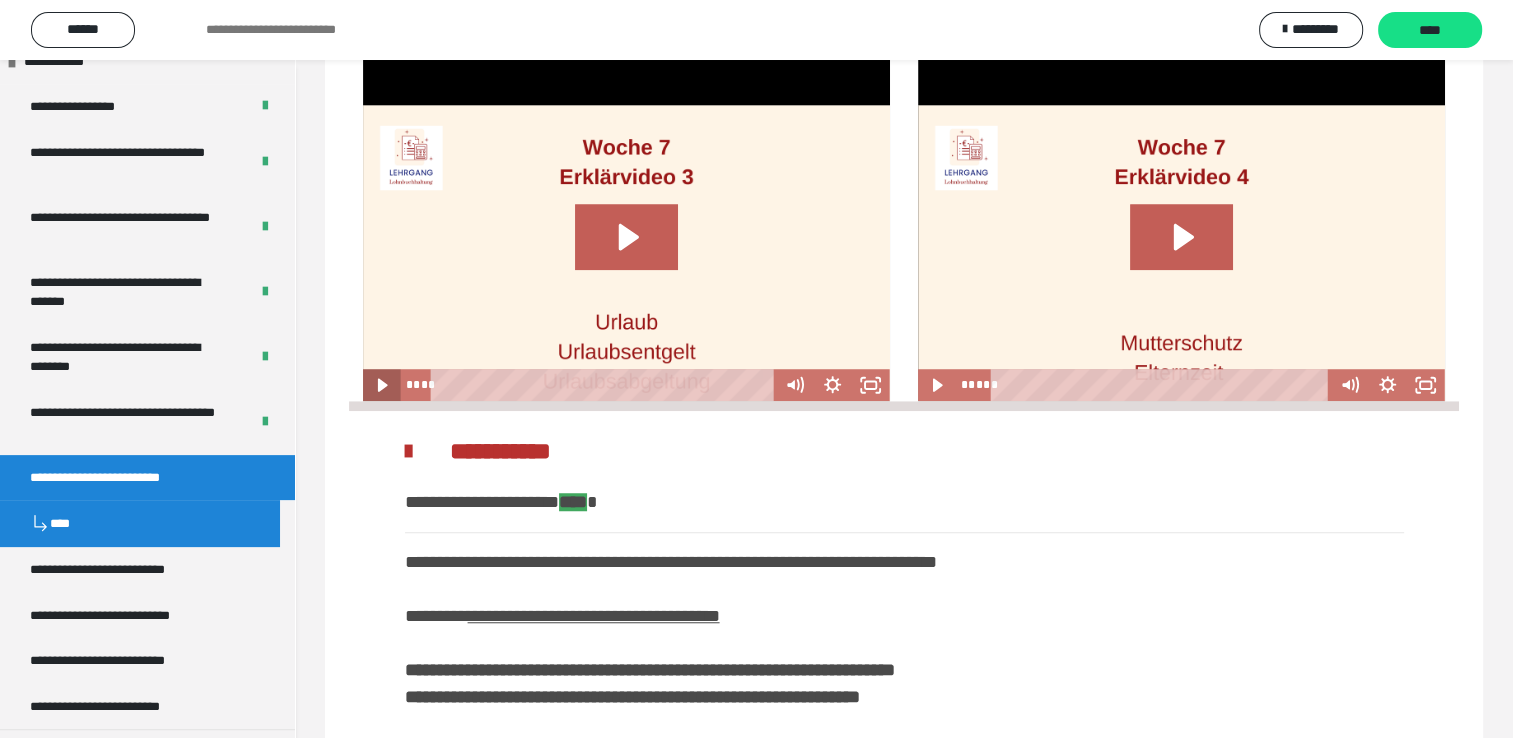 click 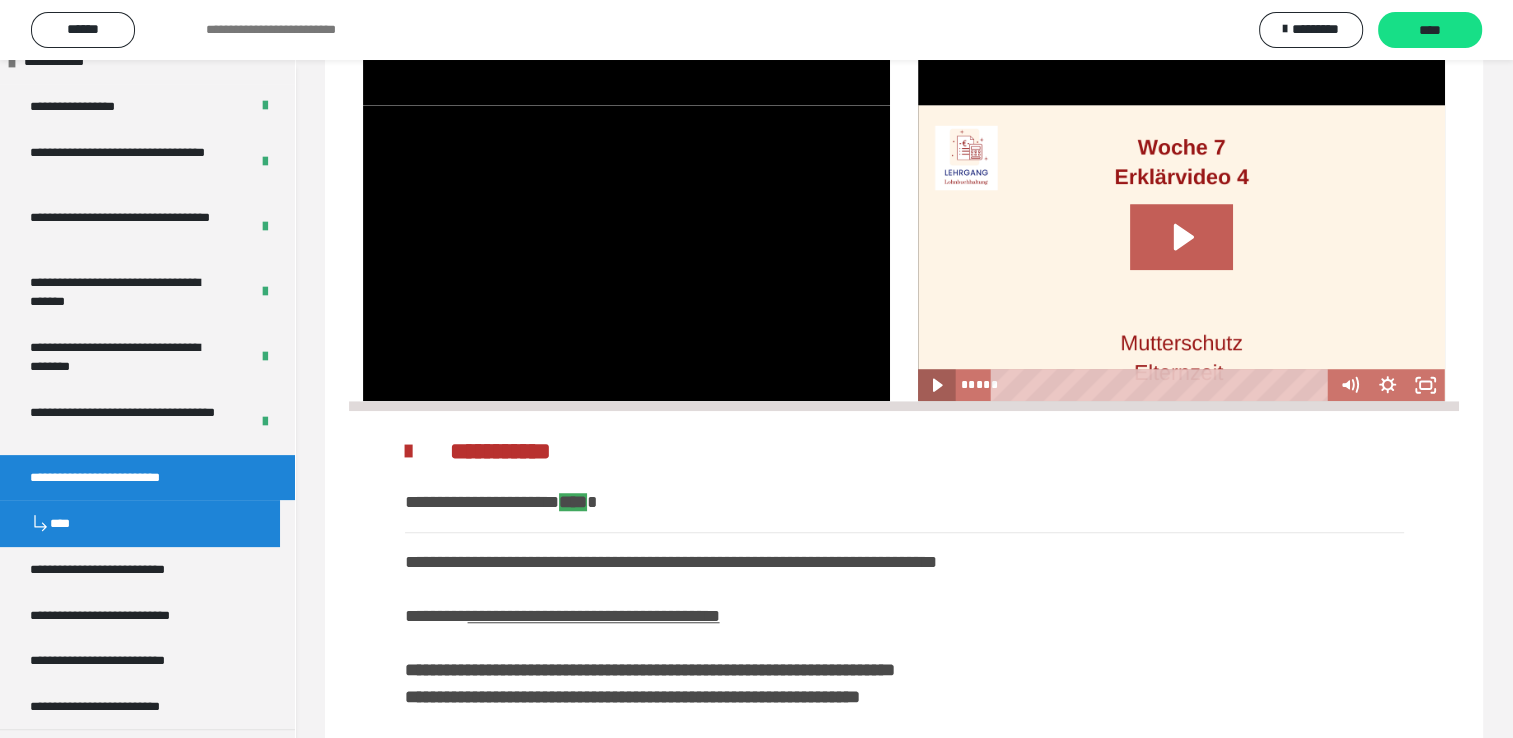click 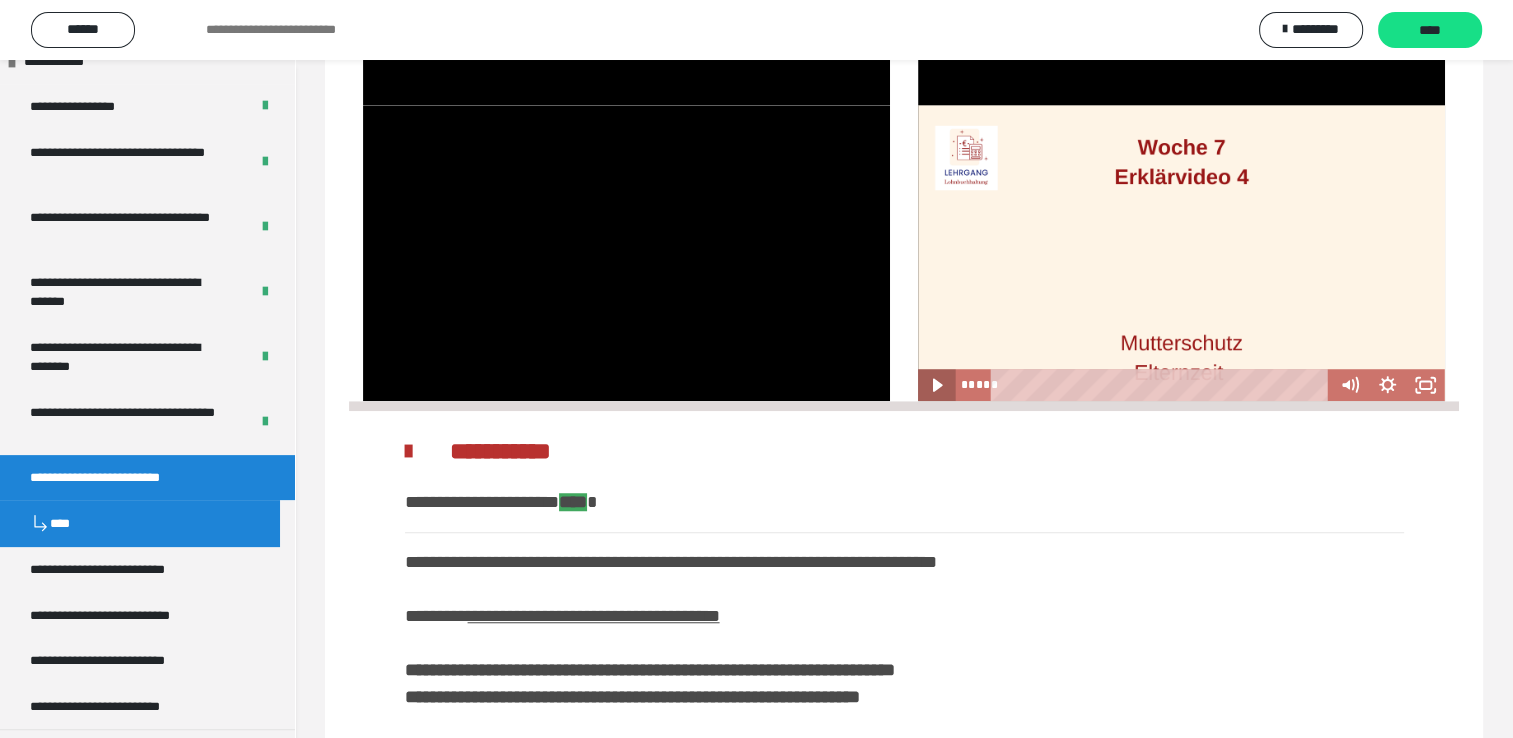 click 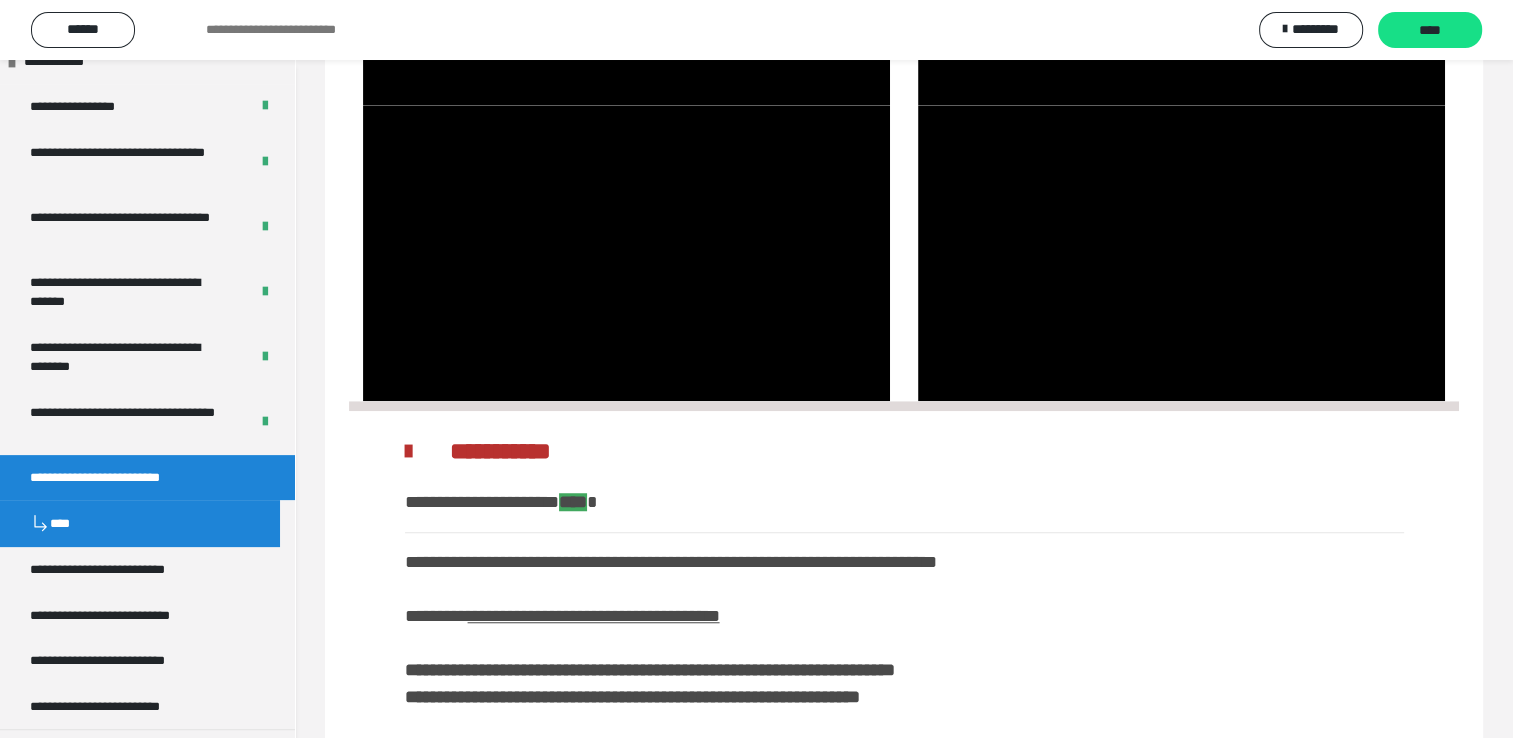 click at bounding box center [1181, 253] 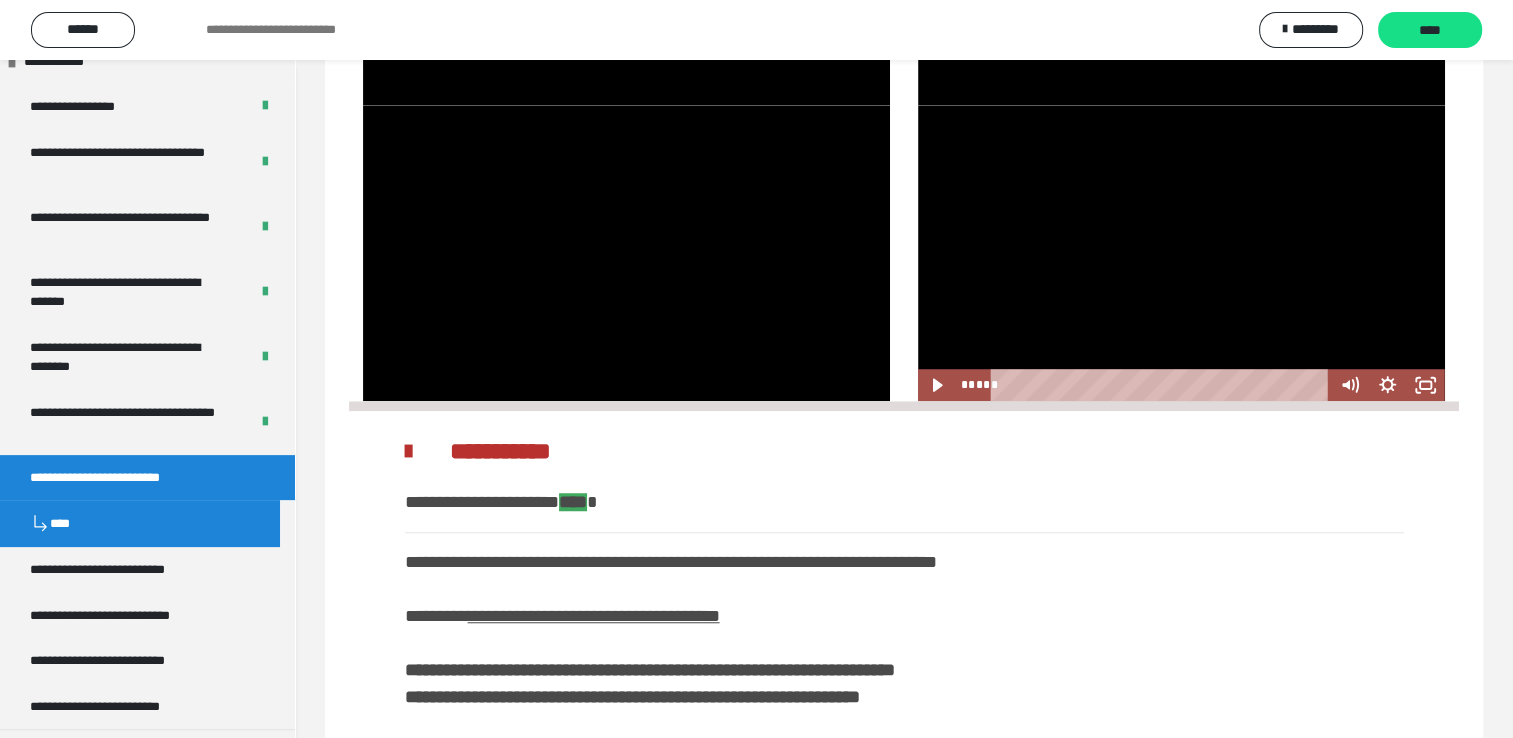 click at bounding box center (1181, 253) 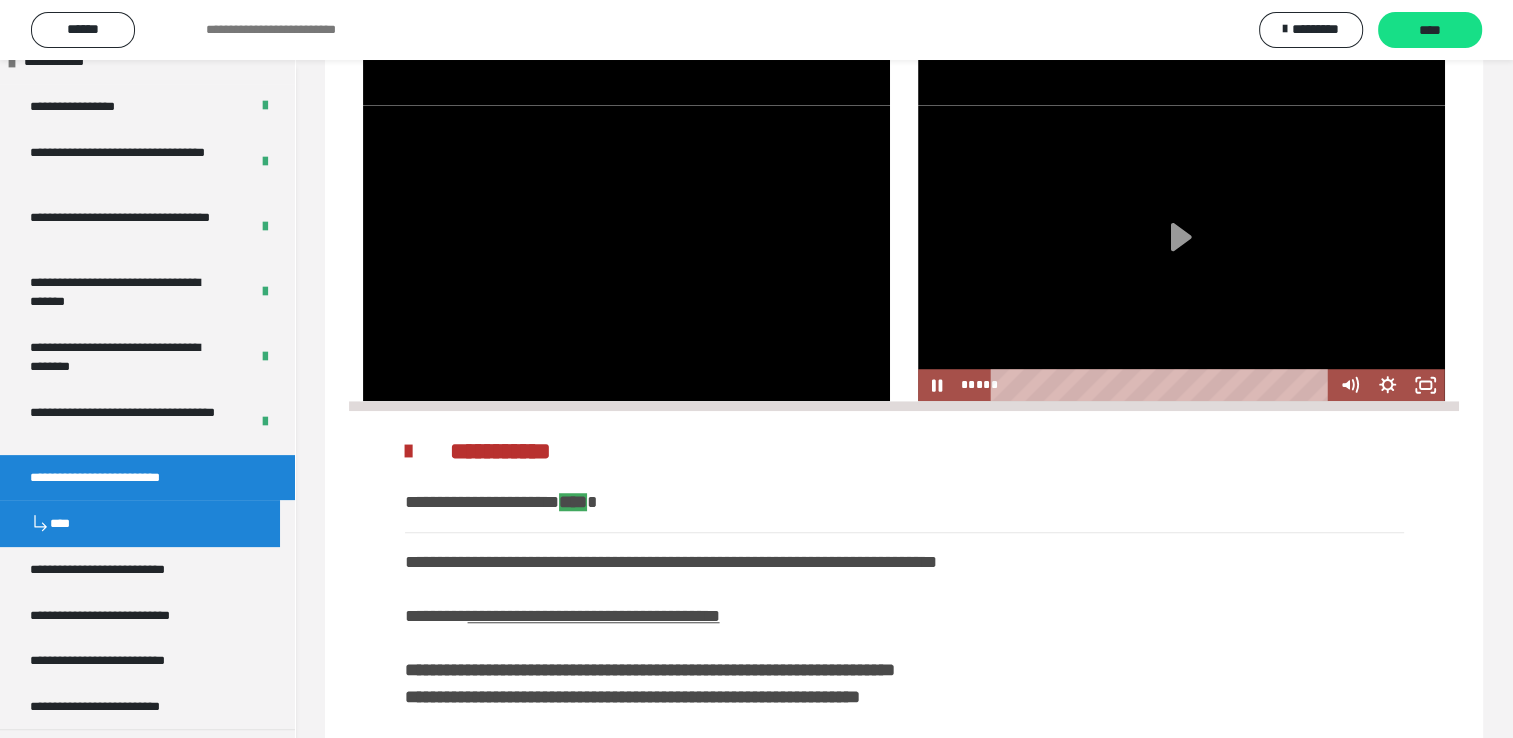 click at bounding box center [1181, 253] 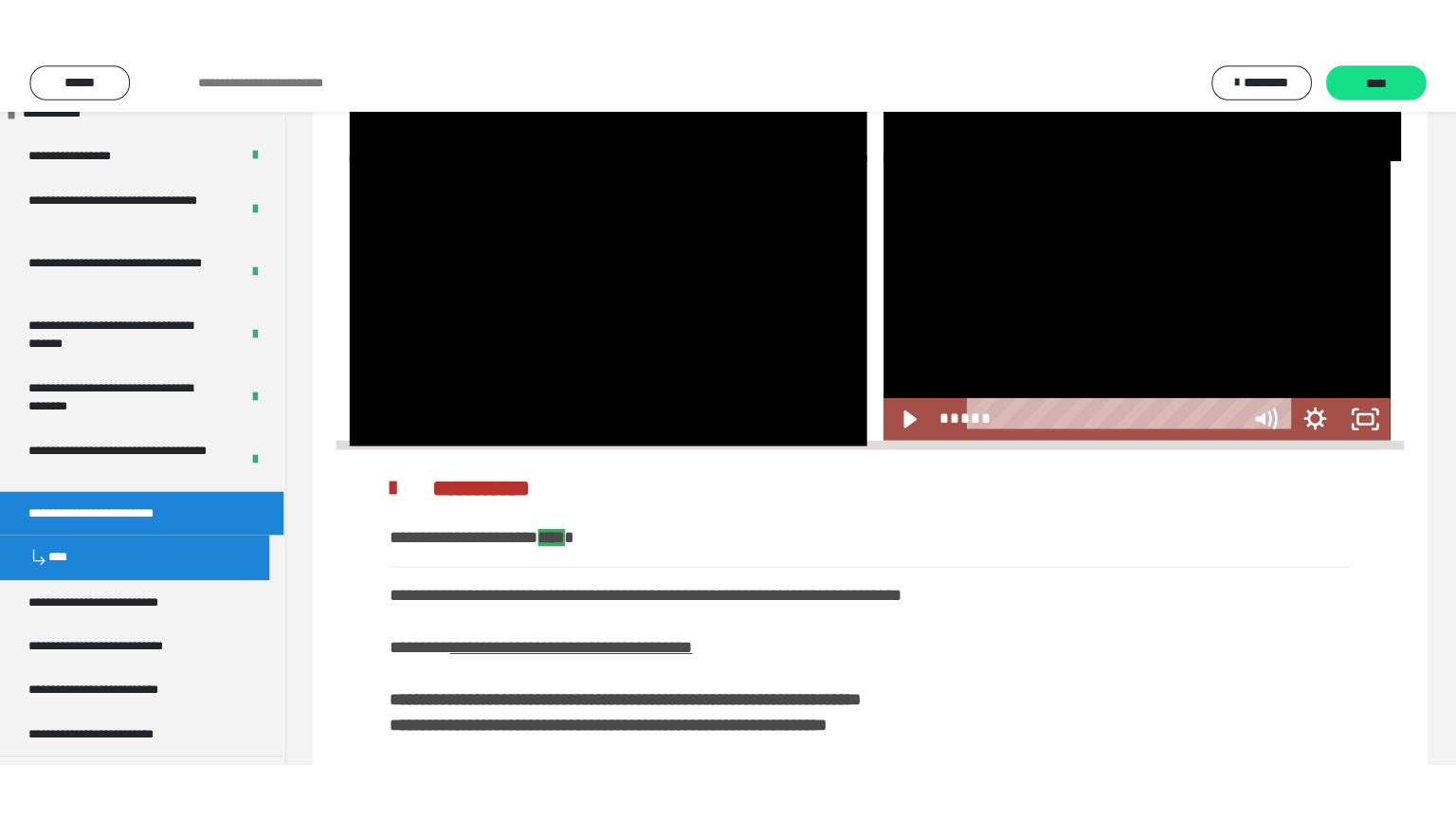 scroll, scrollTop: 1321, scrollLeft: 0, axis: vertical 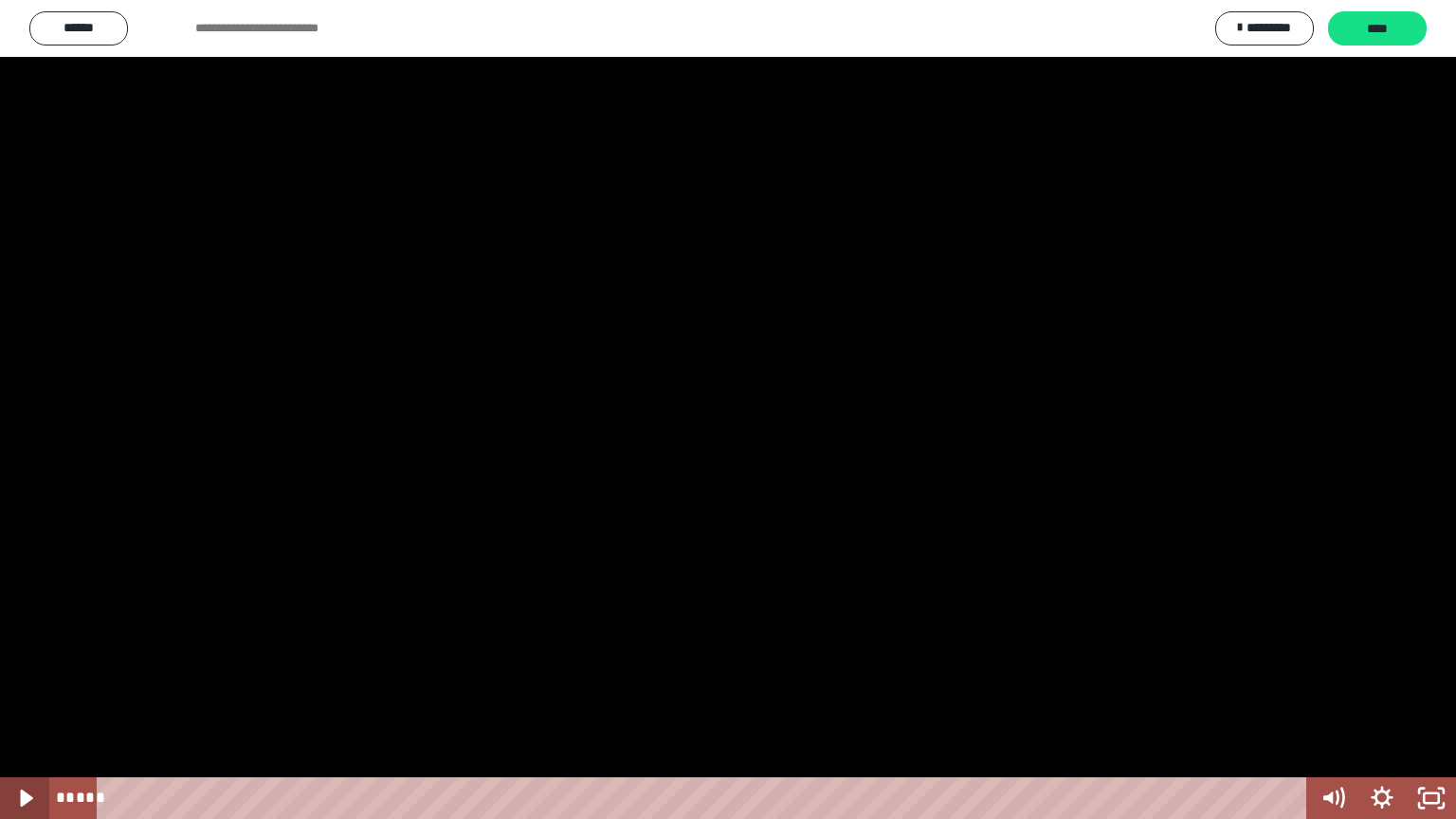 click 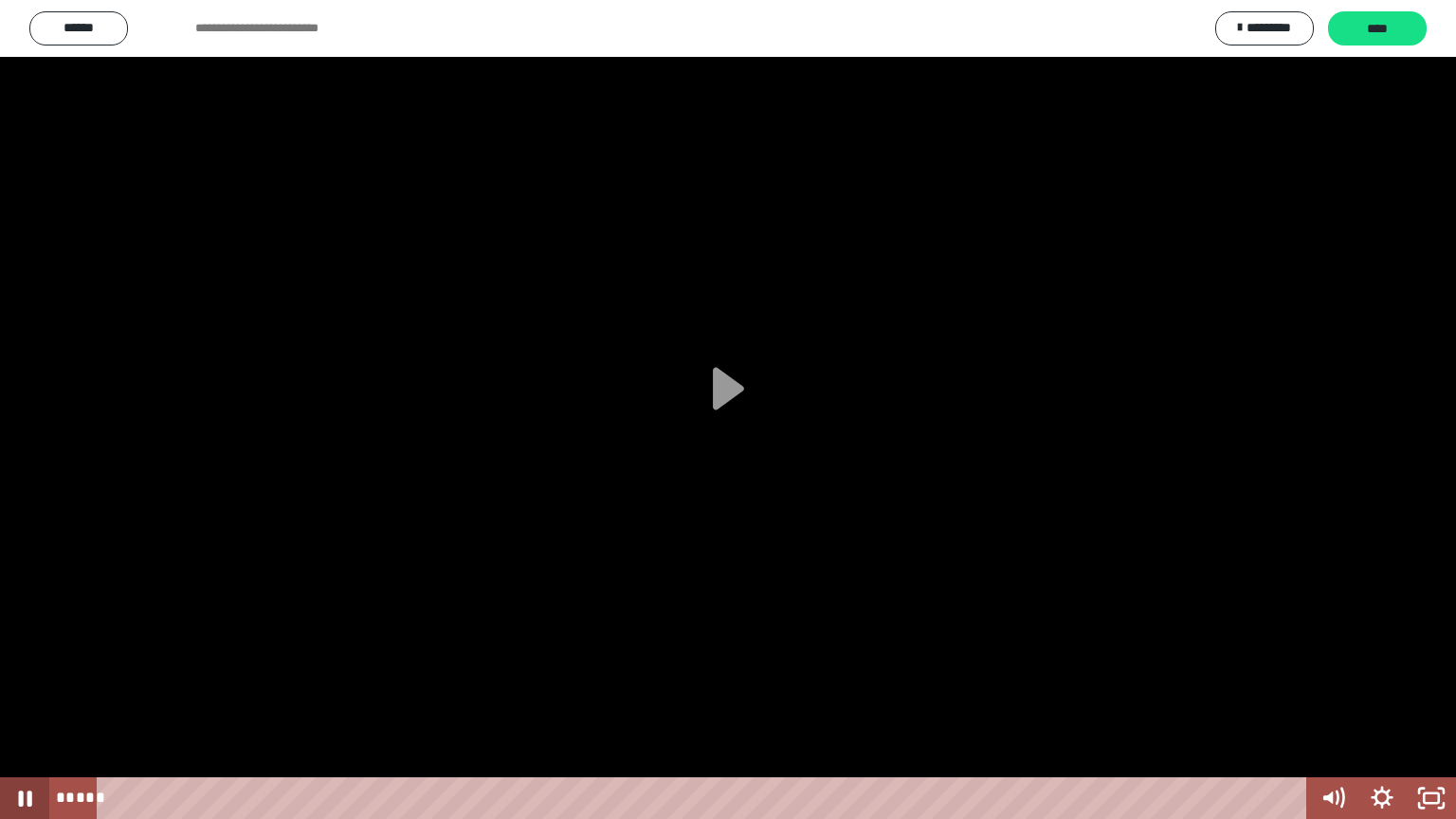 click 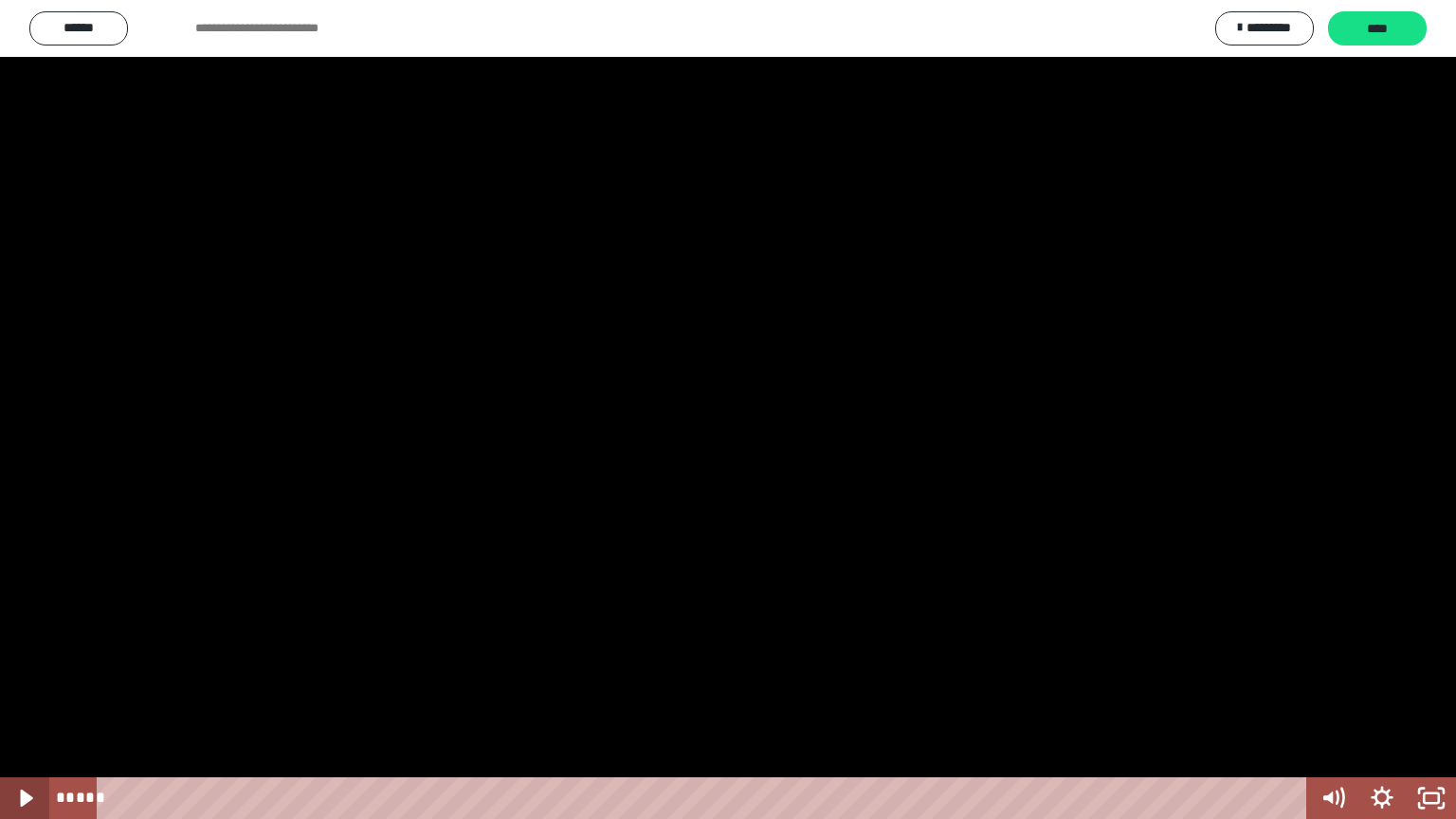 click 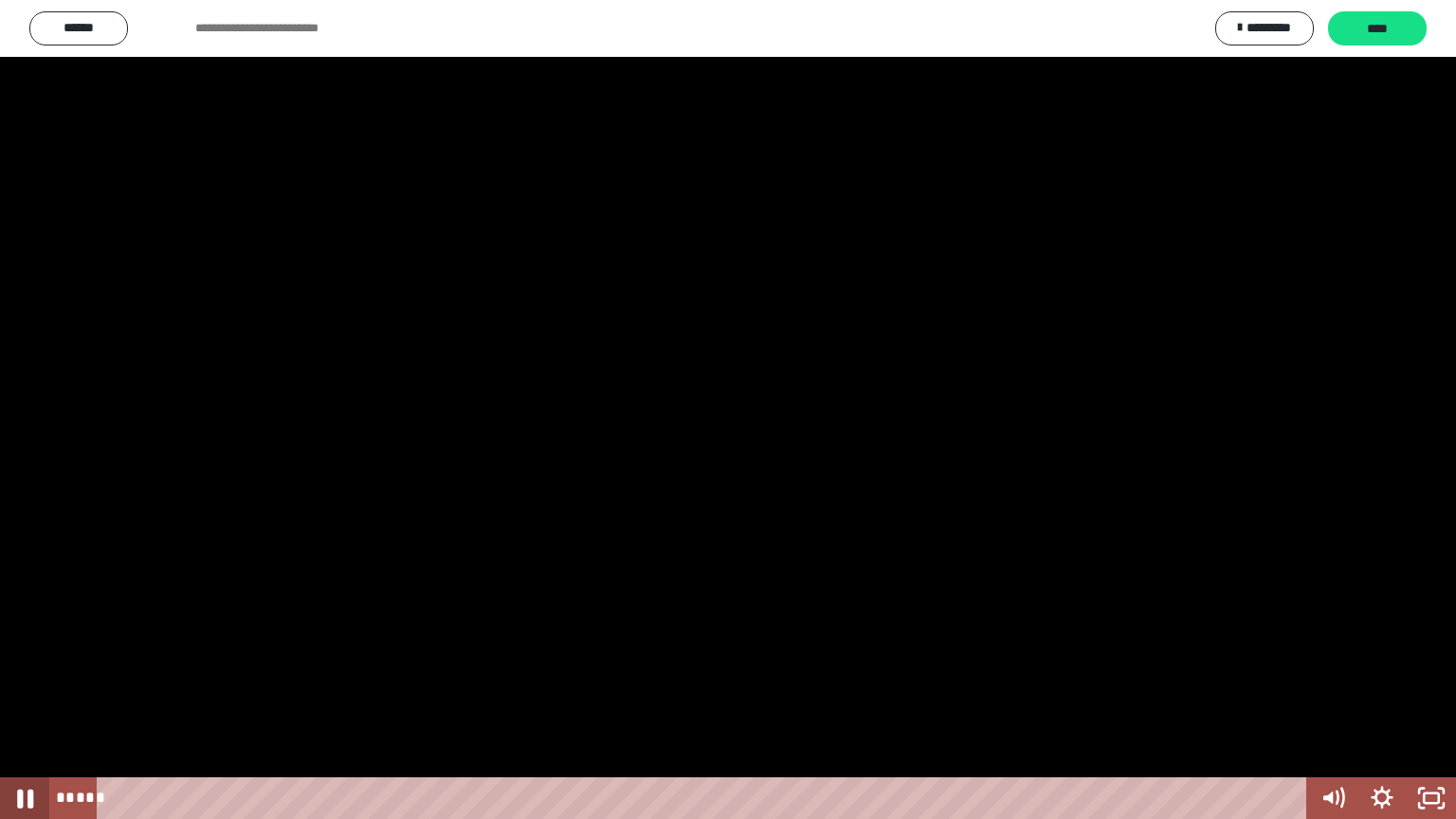 click 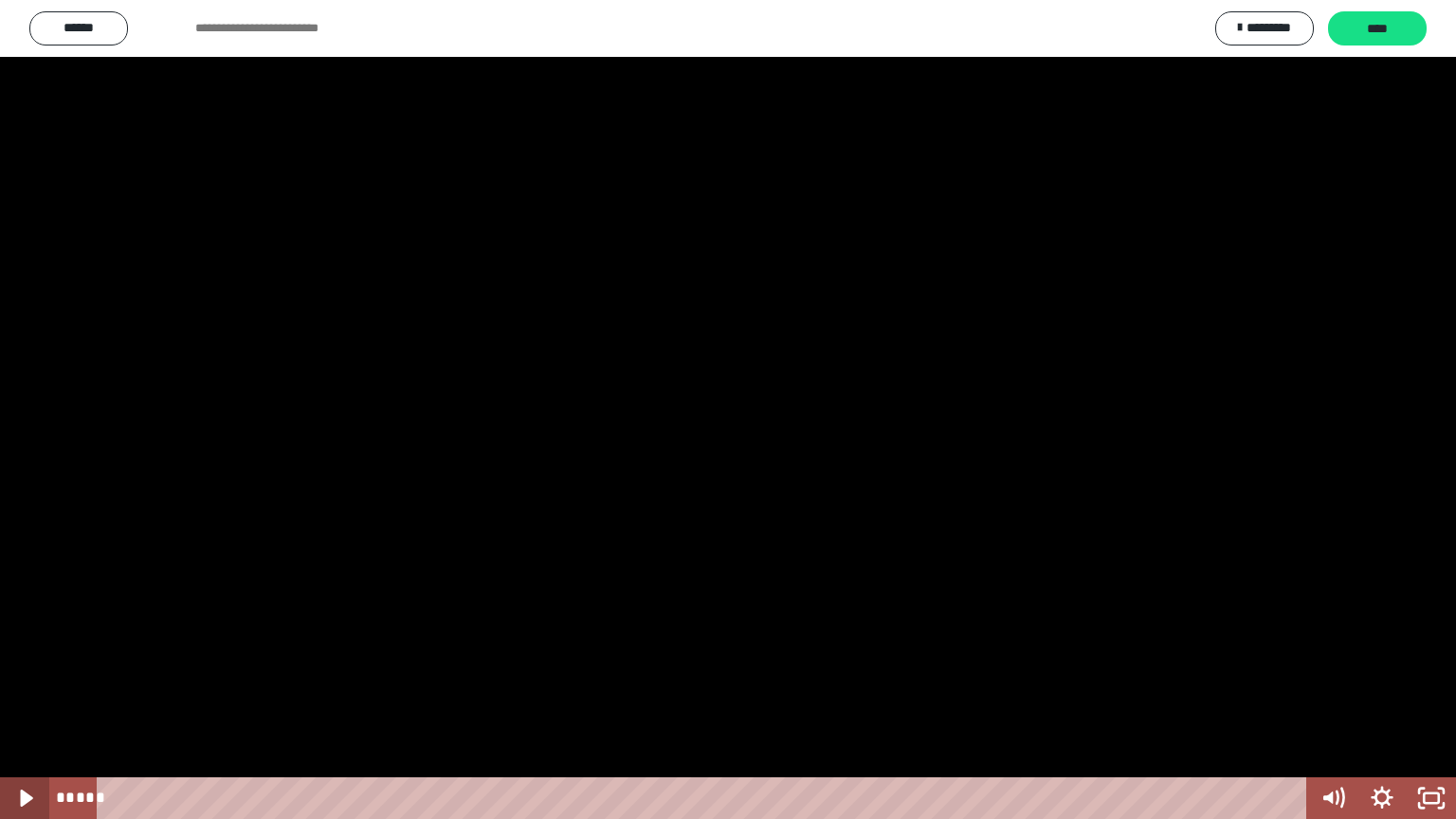 click 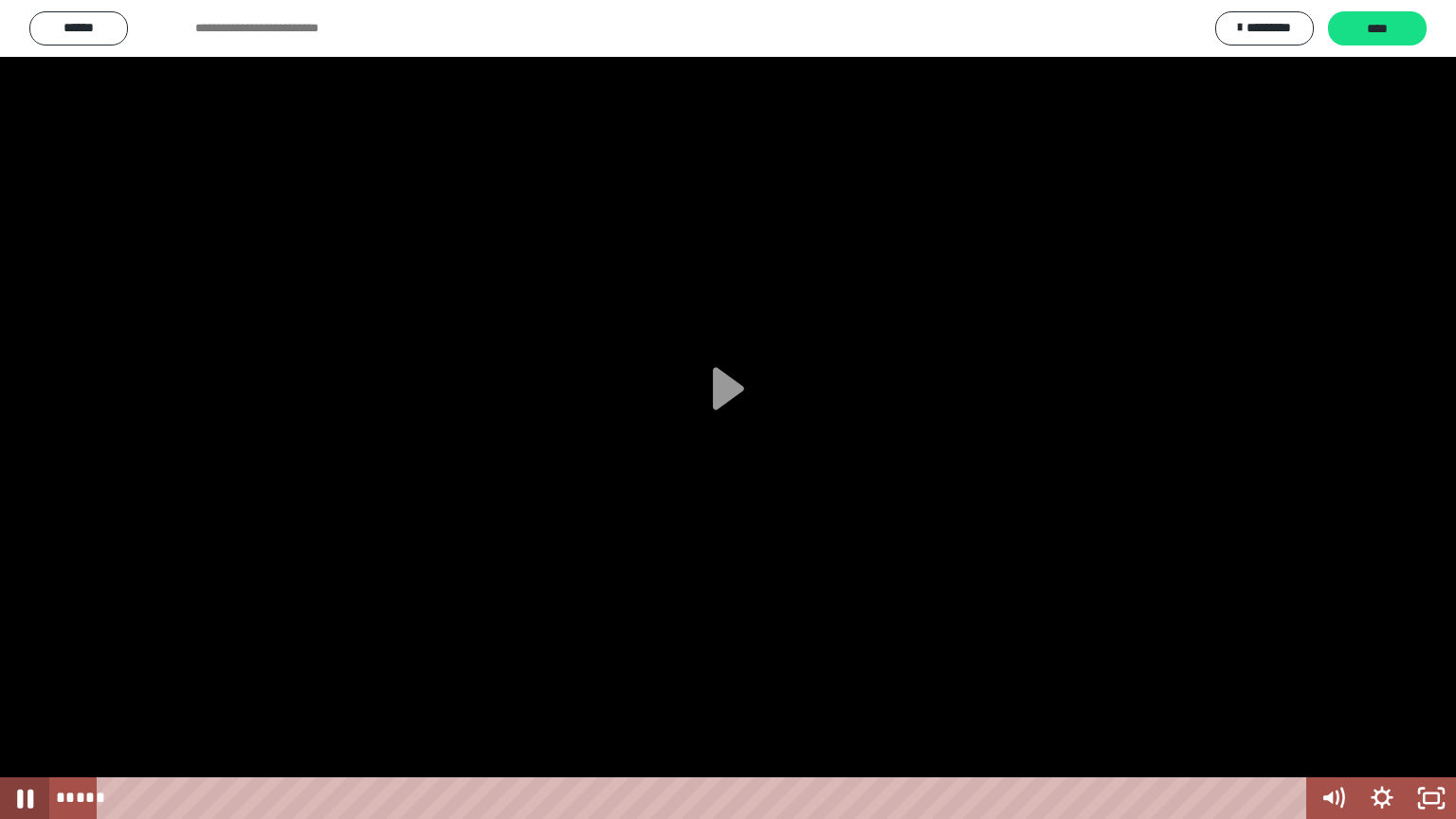 click 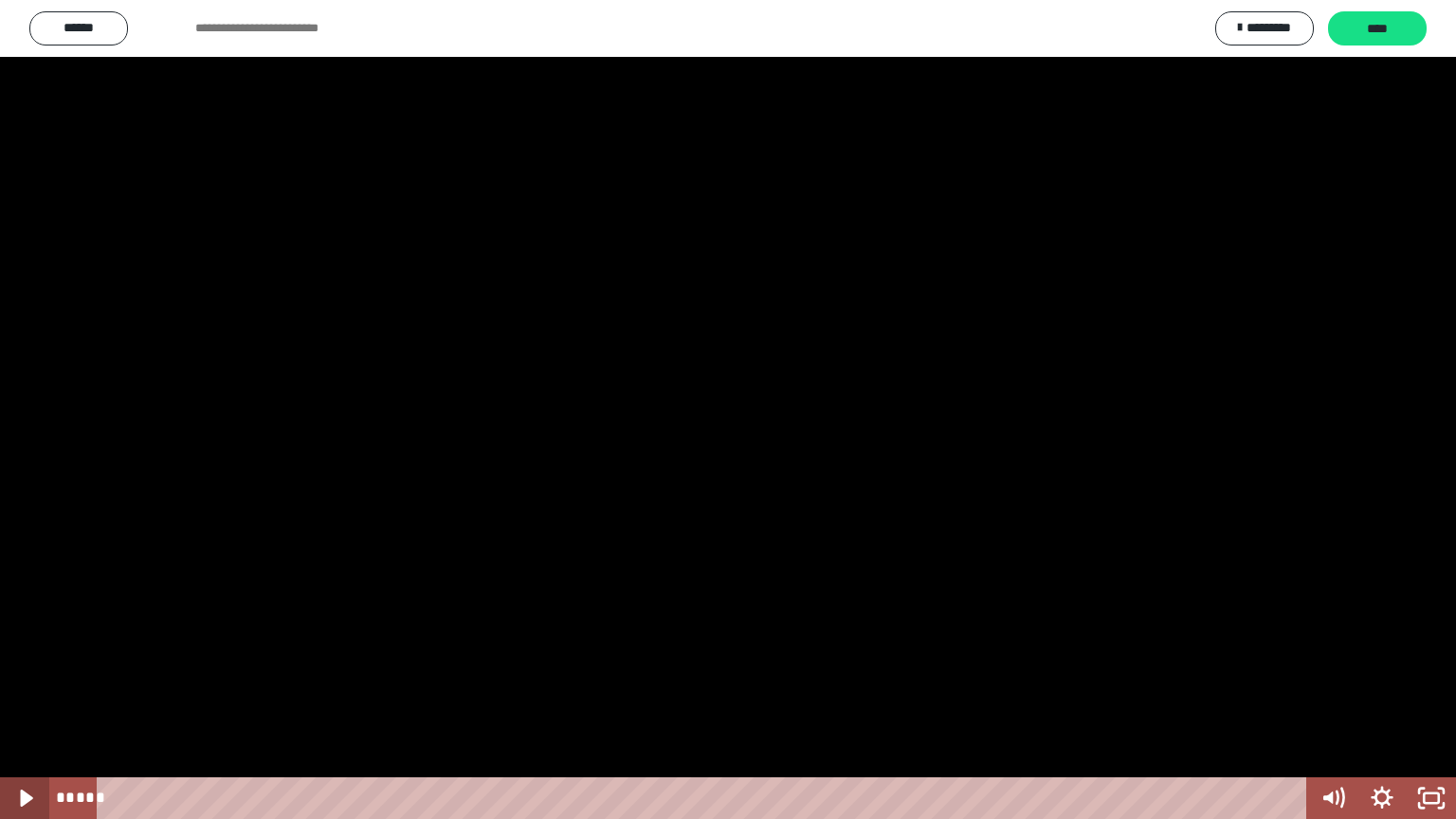 click 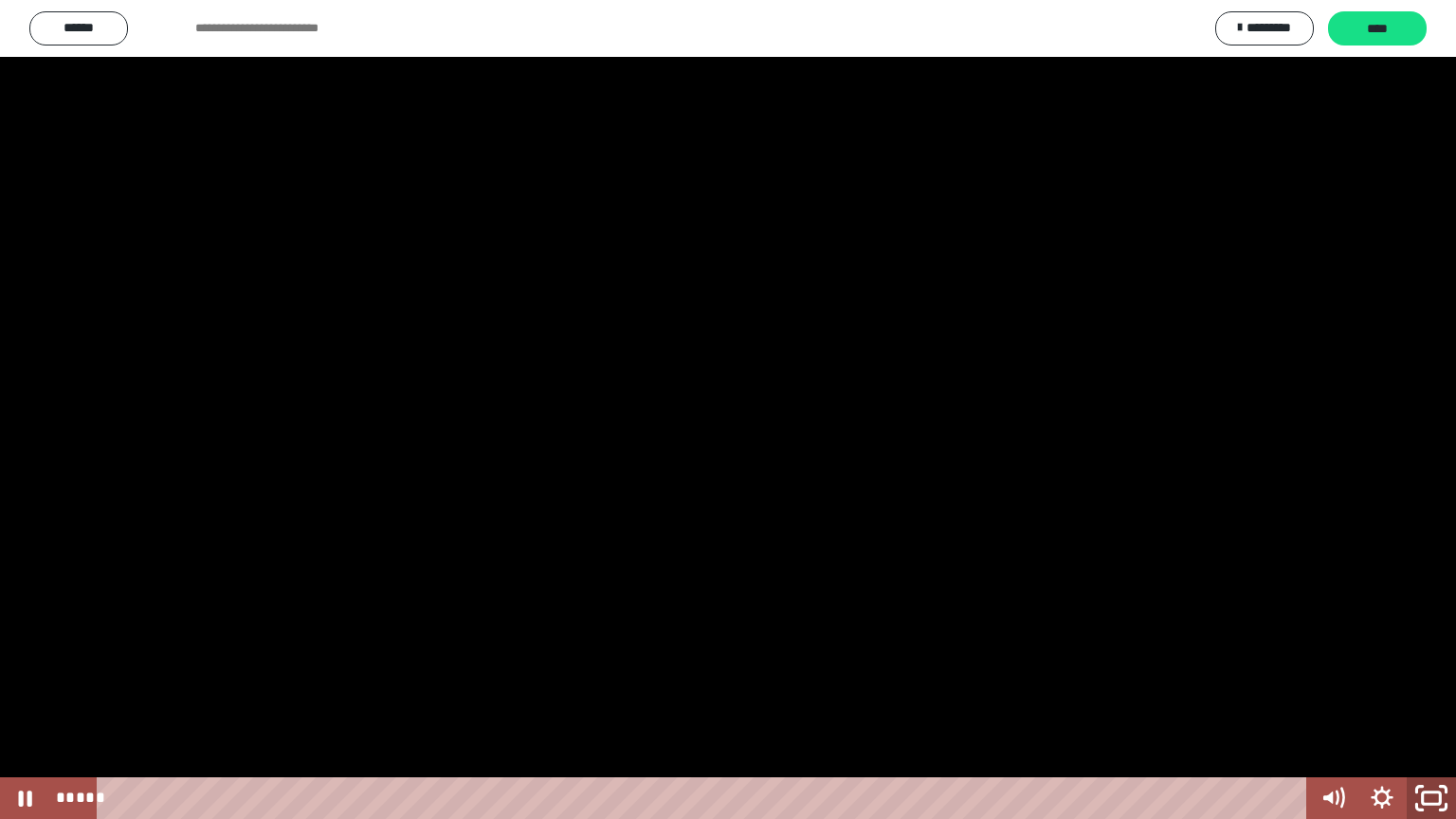 click 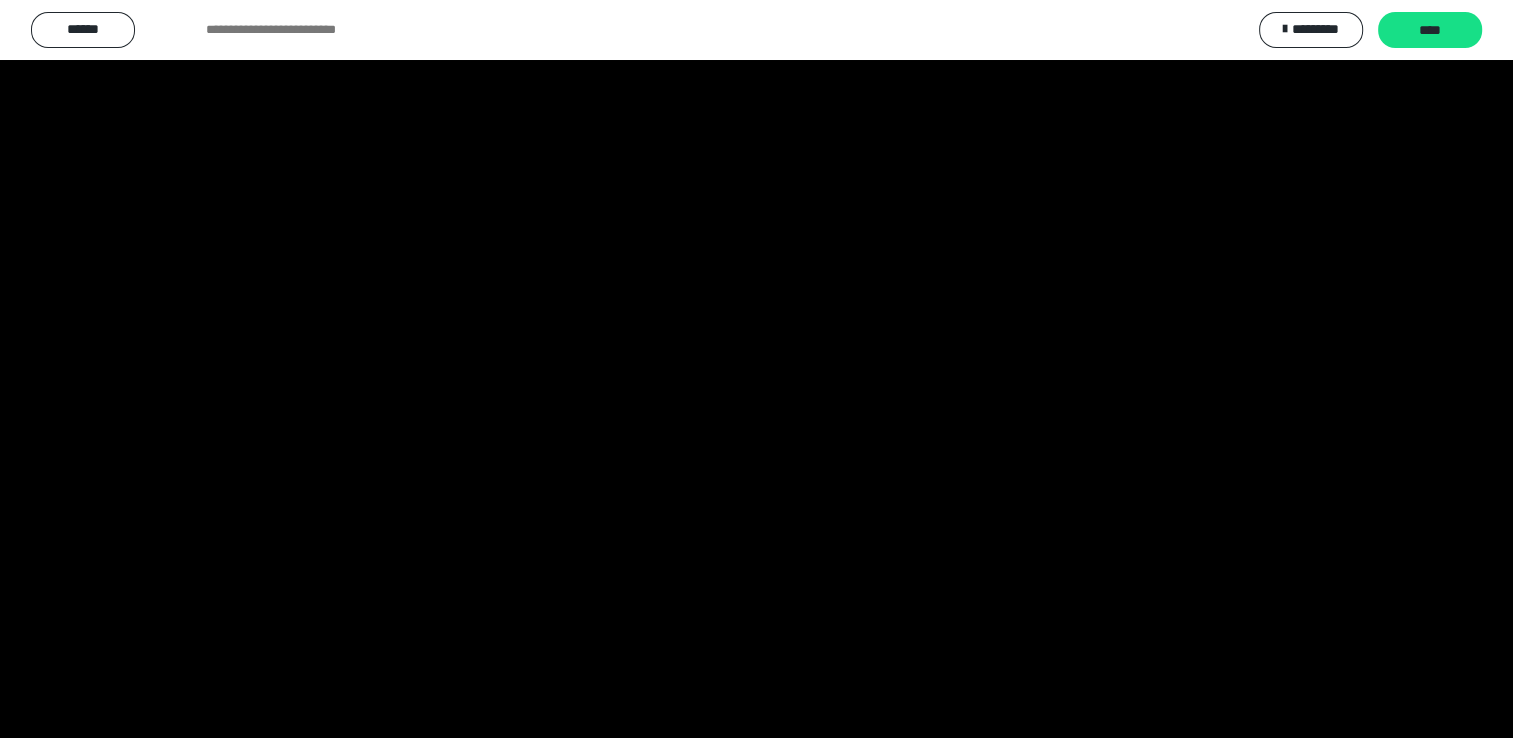 scroll, scrollTop: 0, scrollLeft: 0, axis: both 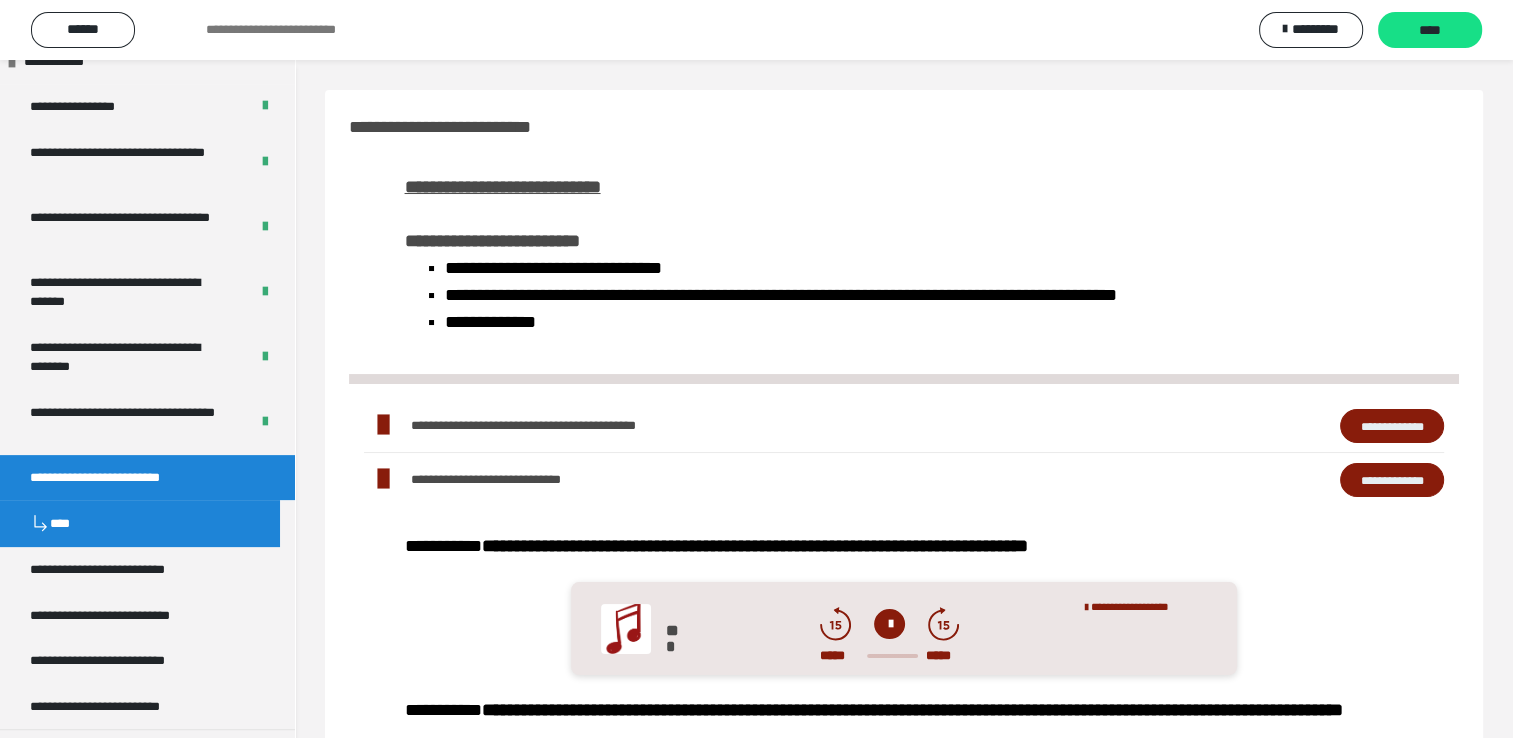 click on "**********" at bounding box center [1392, 480] 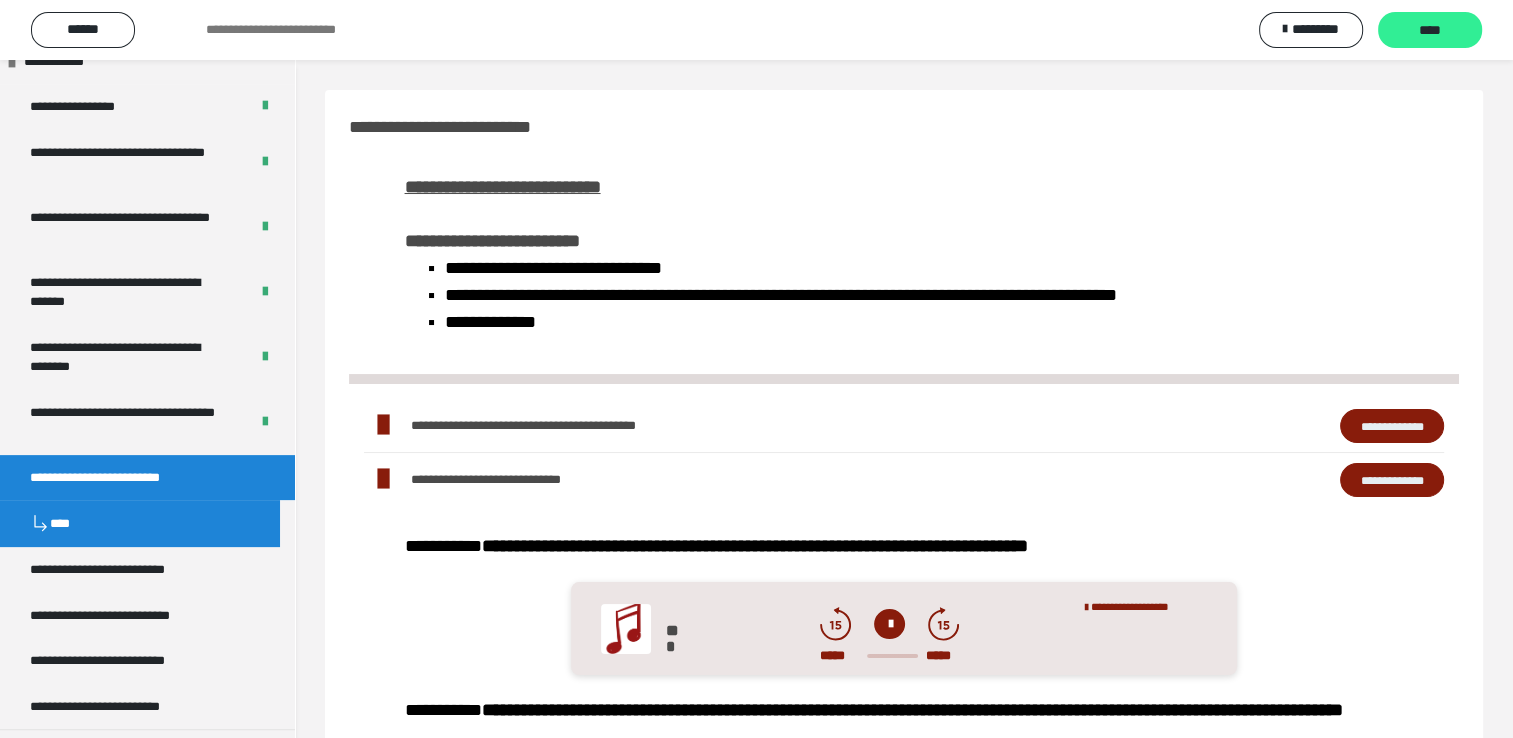 click on "****" at bounding box center (1430, 31) 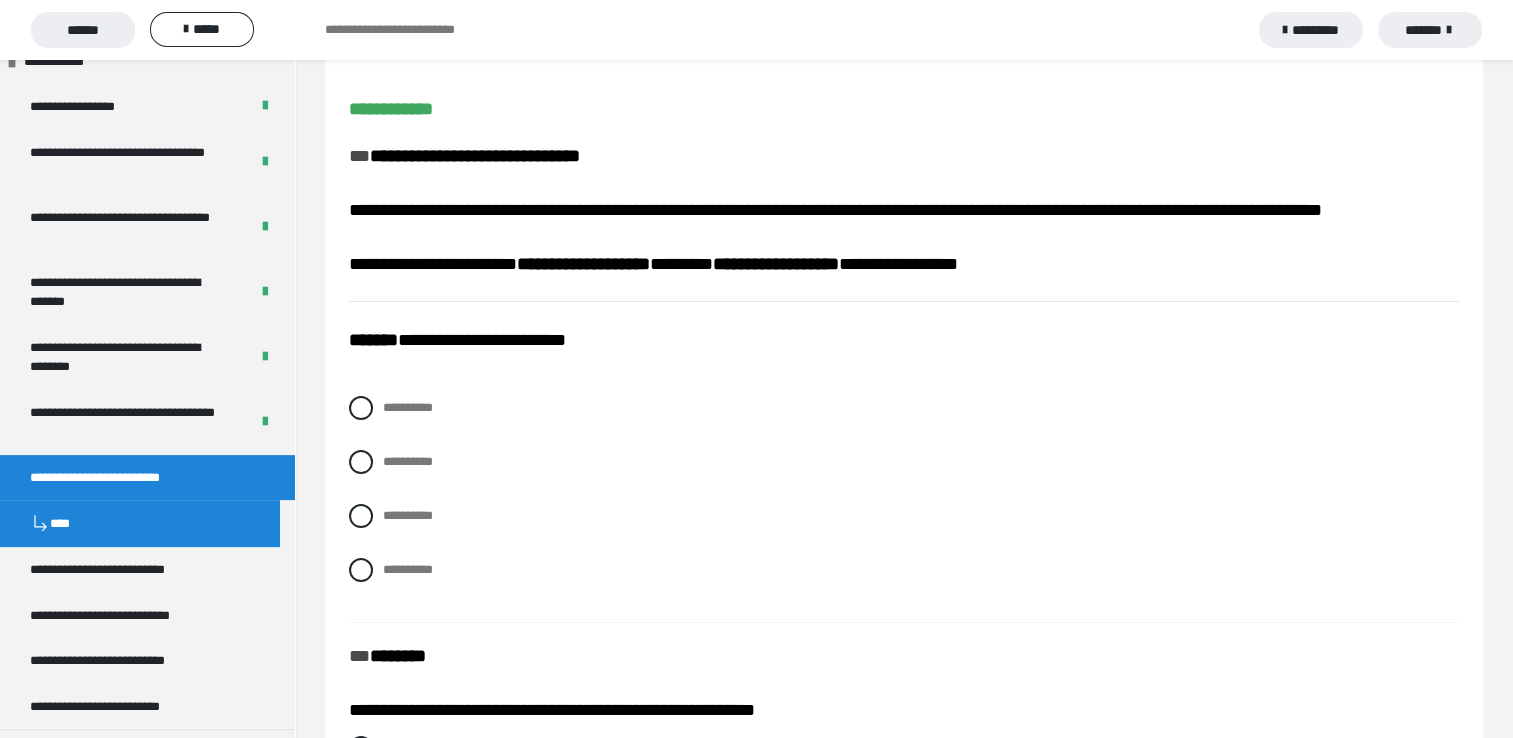 scroll, scrollTop: 200, scrollLeft: 0, axis: vertical 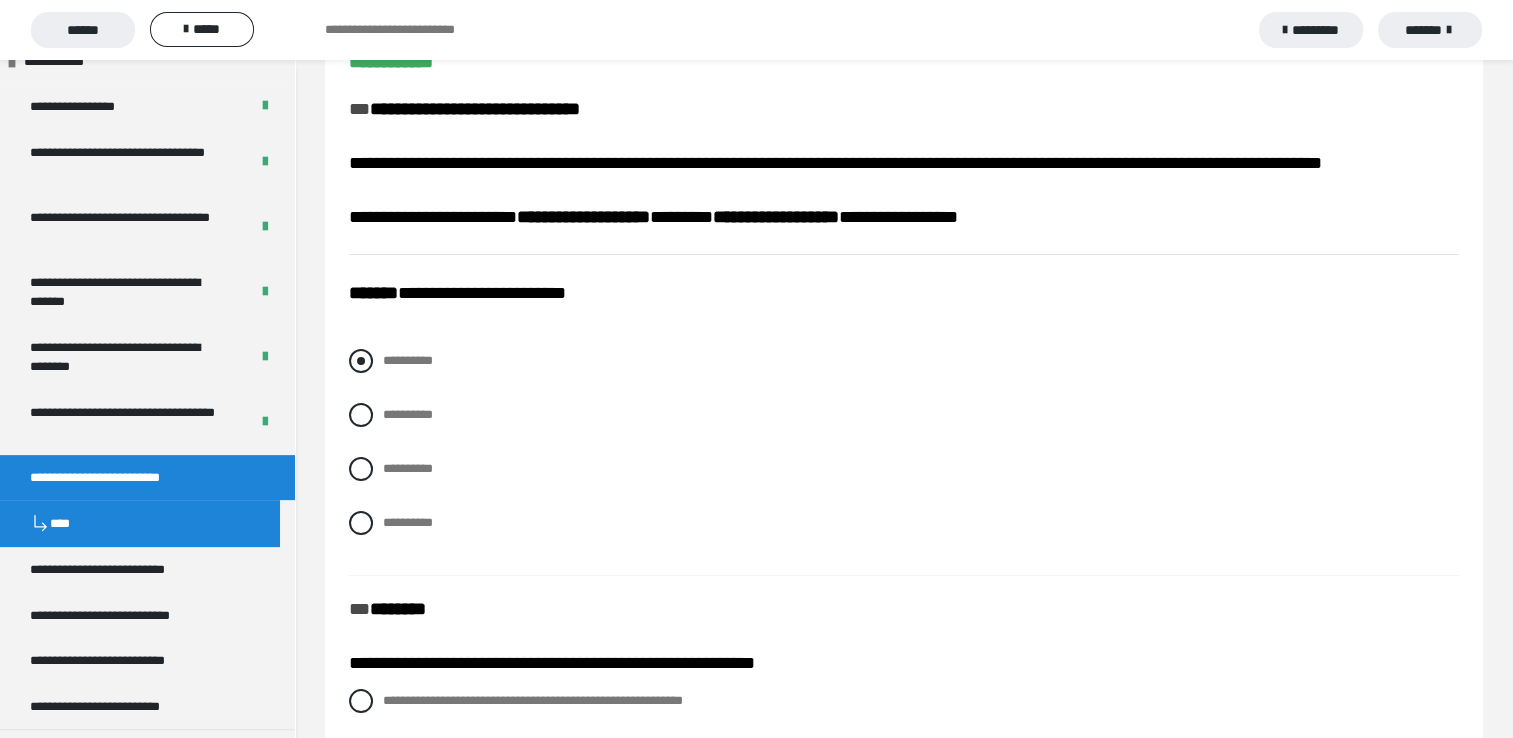 click at bounding box center (361, 361) 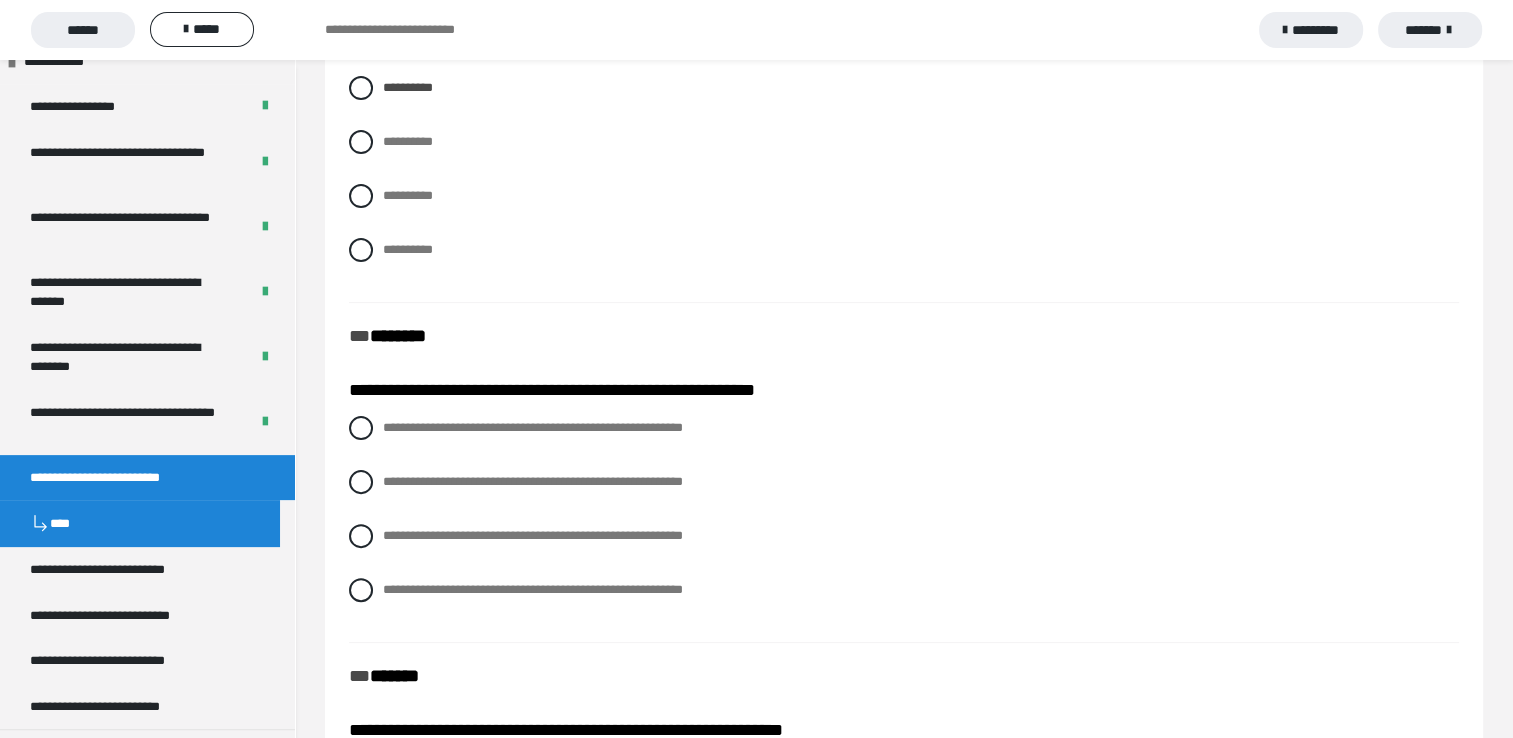 scroll, scrollTop: 500, scrollLeft: 0, axis: vertical 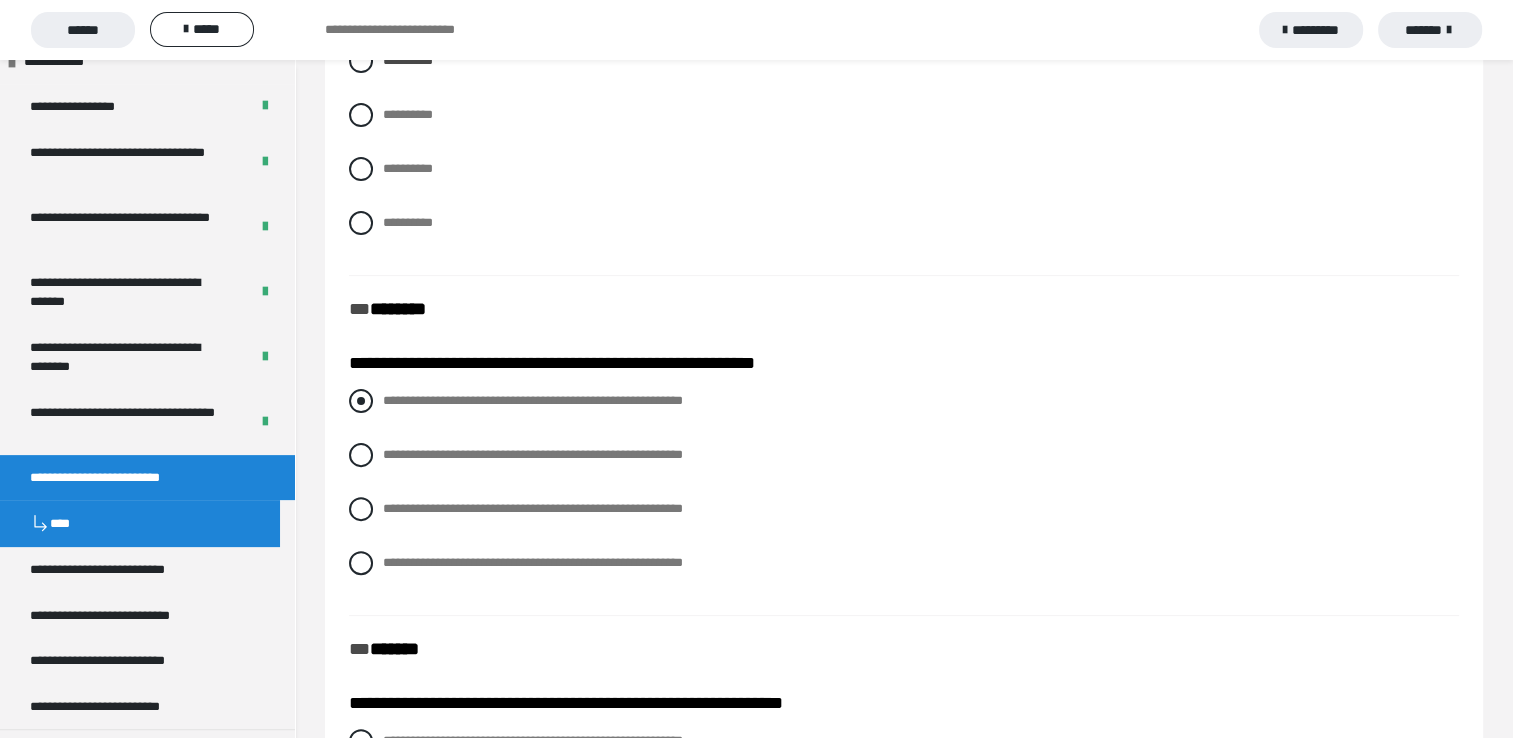 click at bounding box center (361, 401) 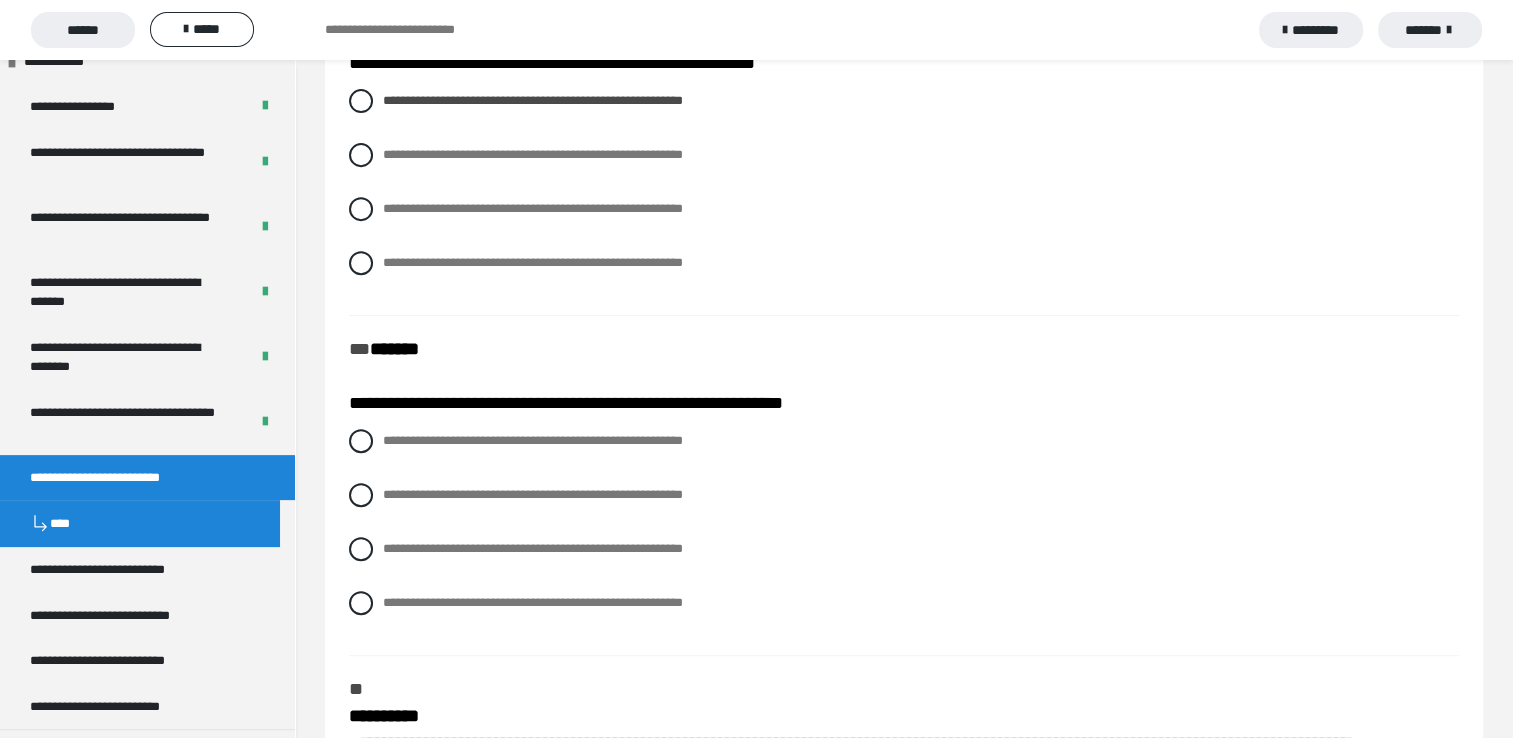 scroll, scrollTop: 900, scrollLeft: 0, axis: vertical 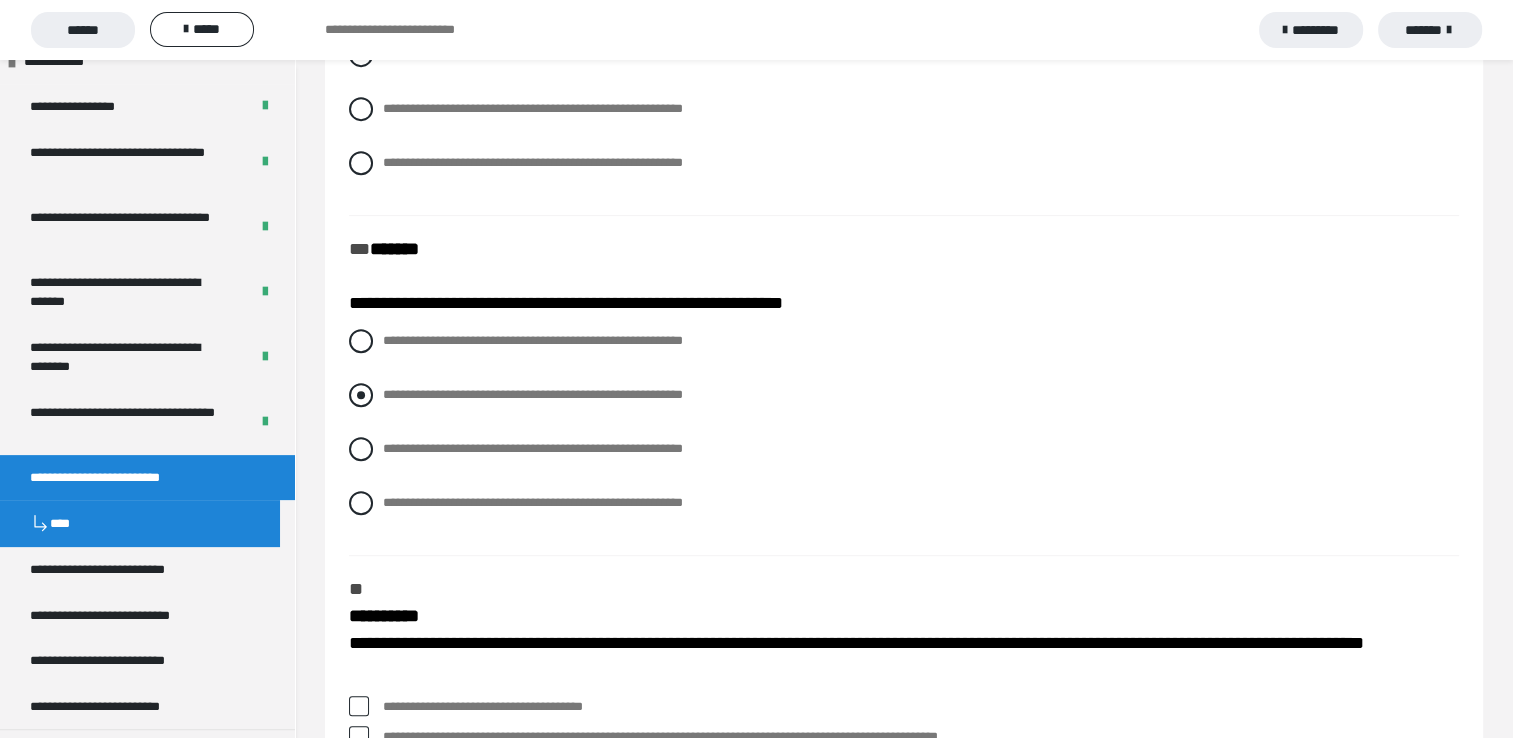 click at bounding box center (361, 395) 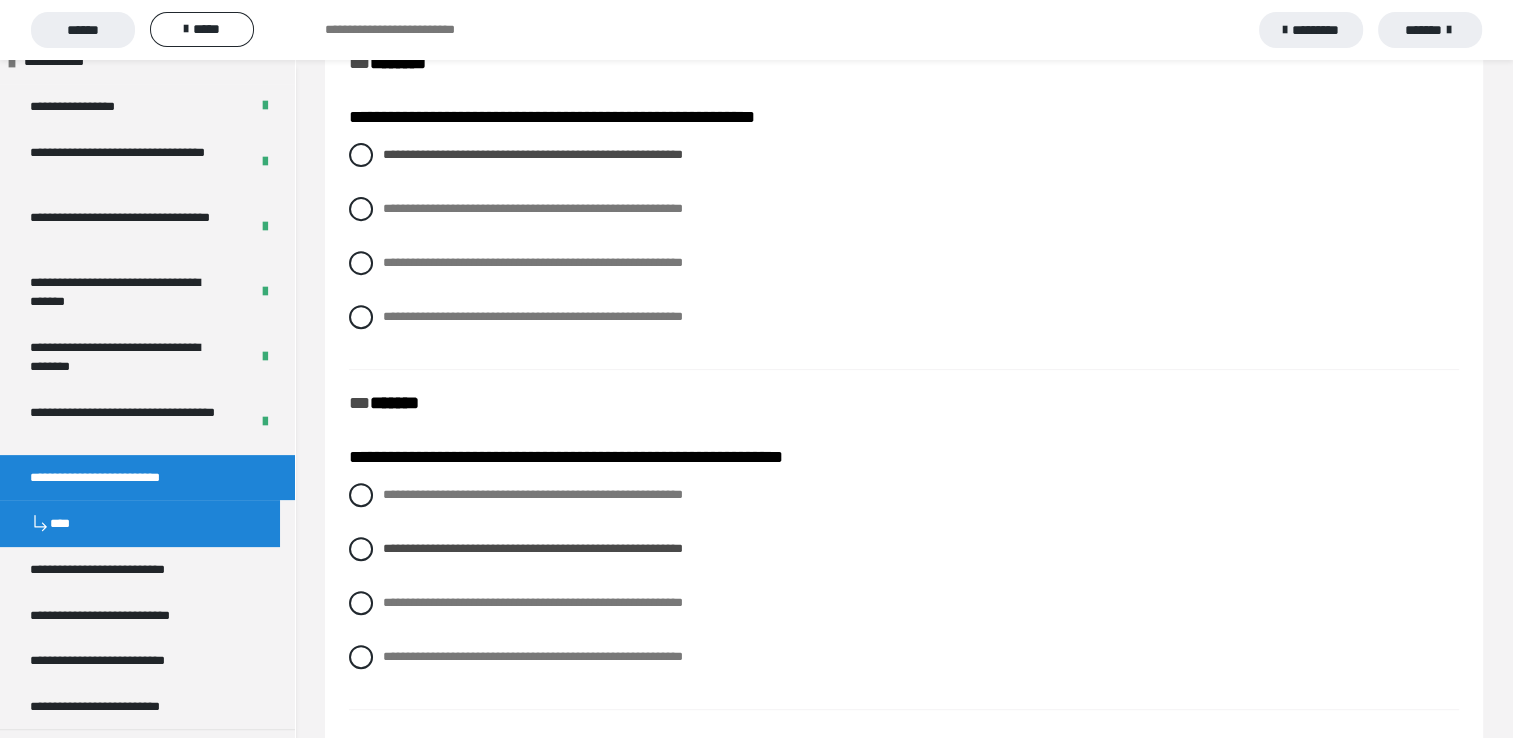 scroll, scrollTop: 700, scrollLeft: 0, axis: vertical 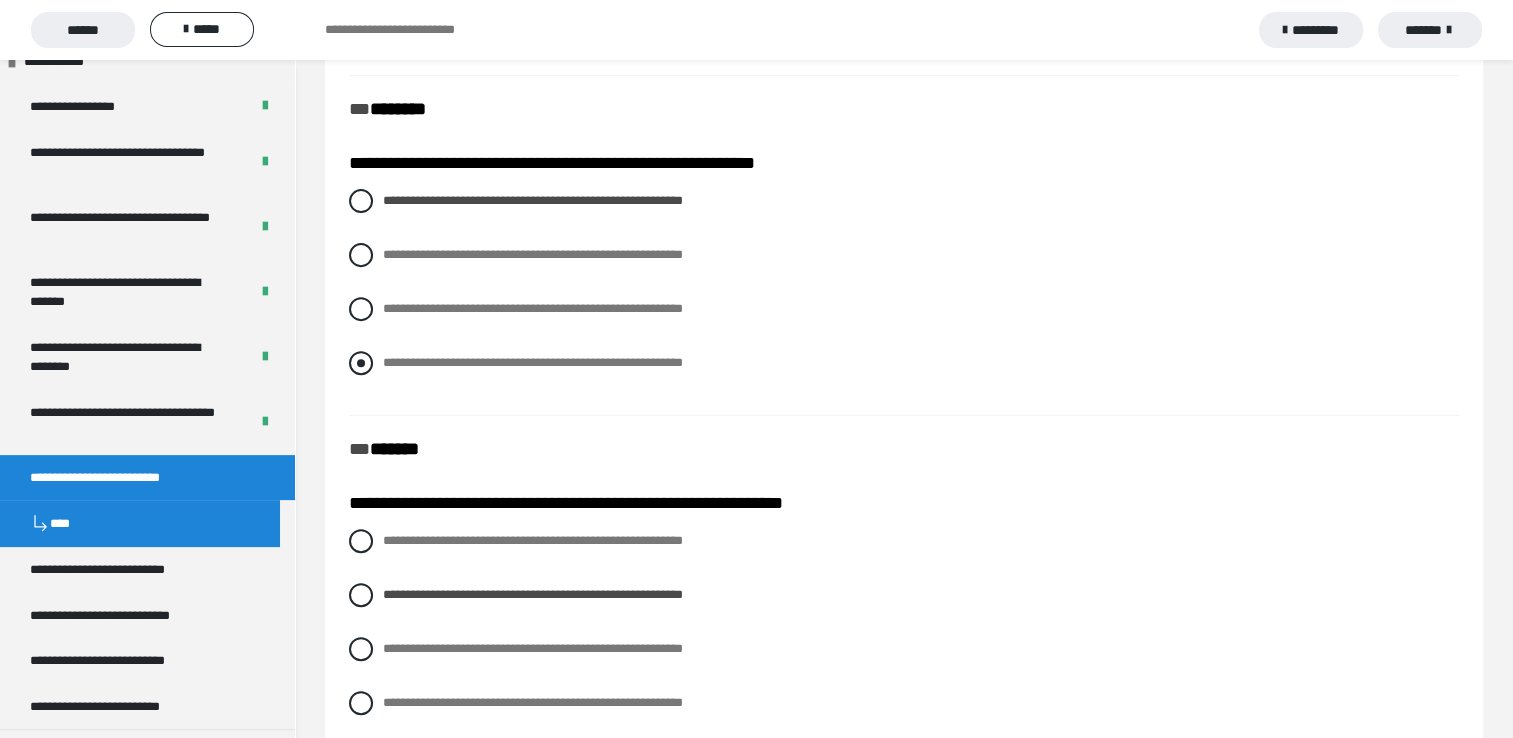 click at bounding box center (361, 363) 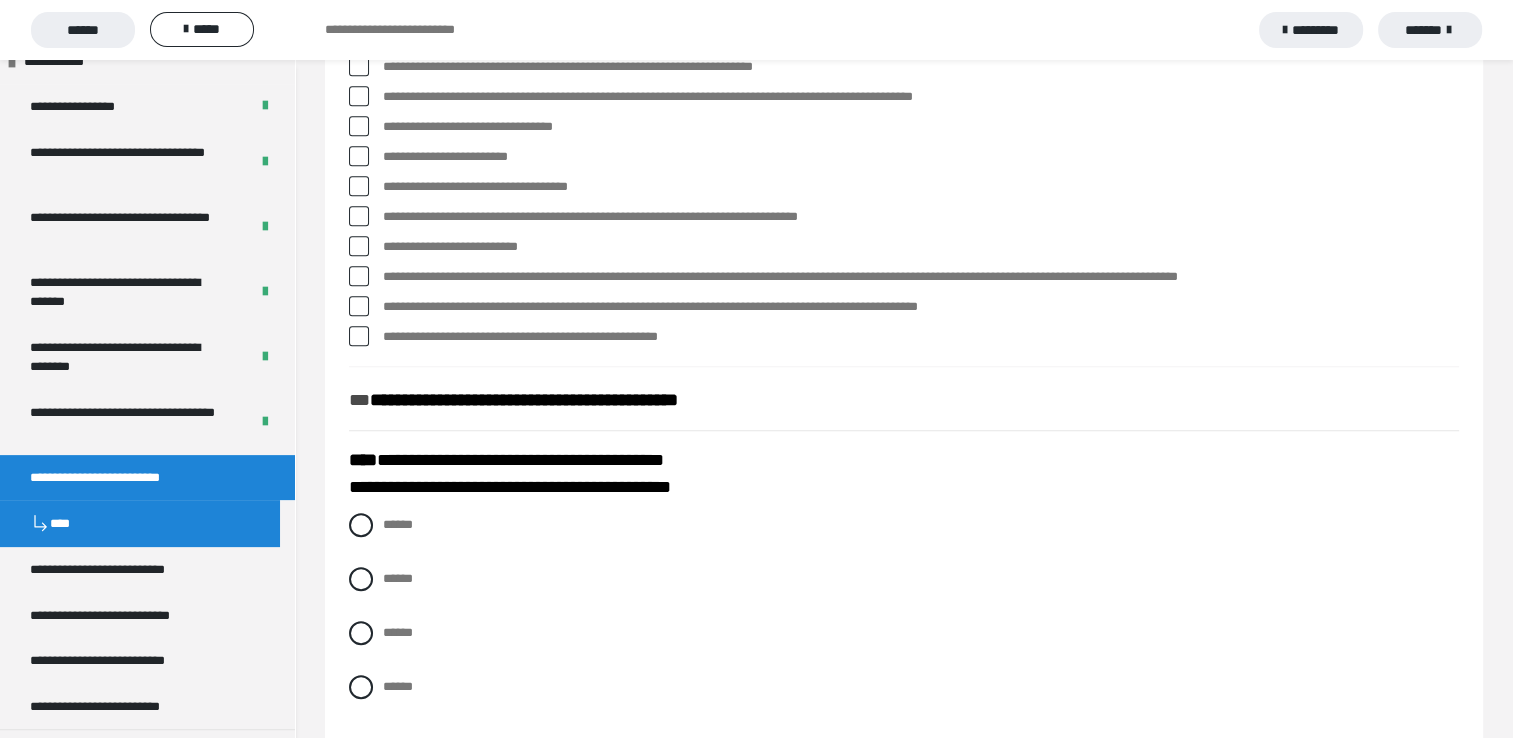 scroll, scrollTop: 1500, scrollLeft: 0, axis: vertical 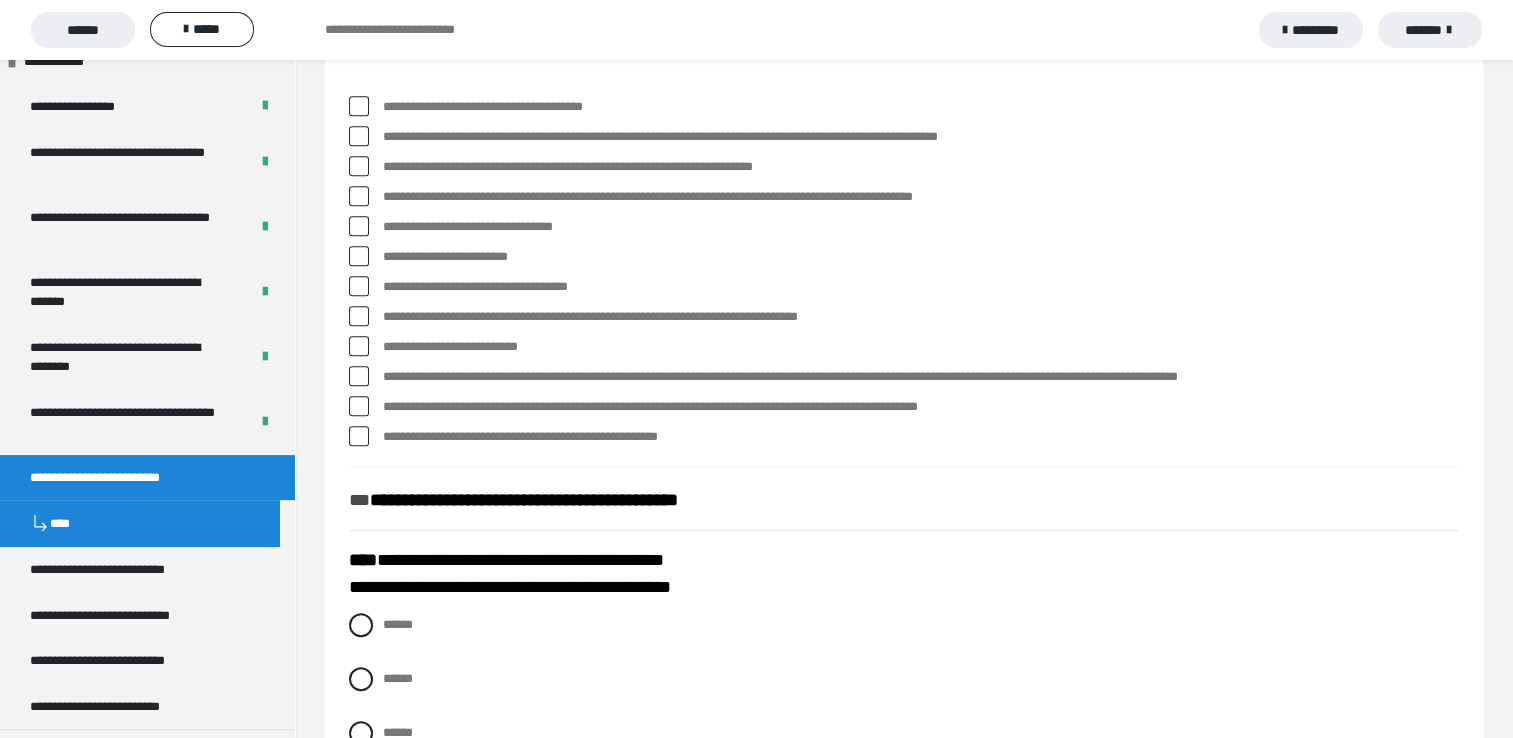 click at bounding box center (359, 136) 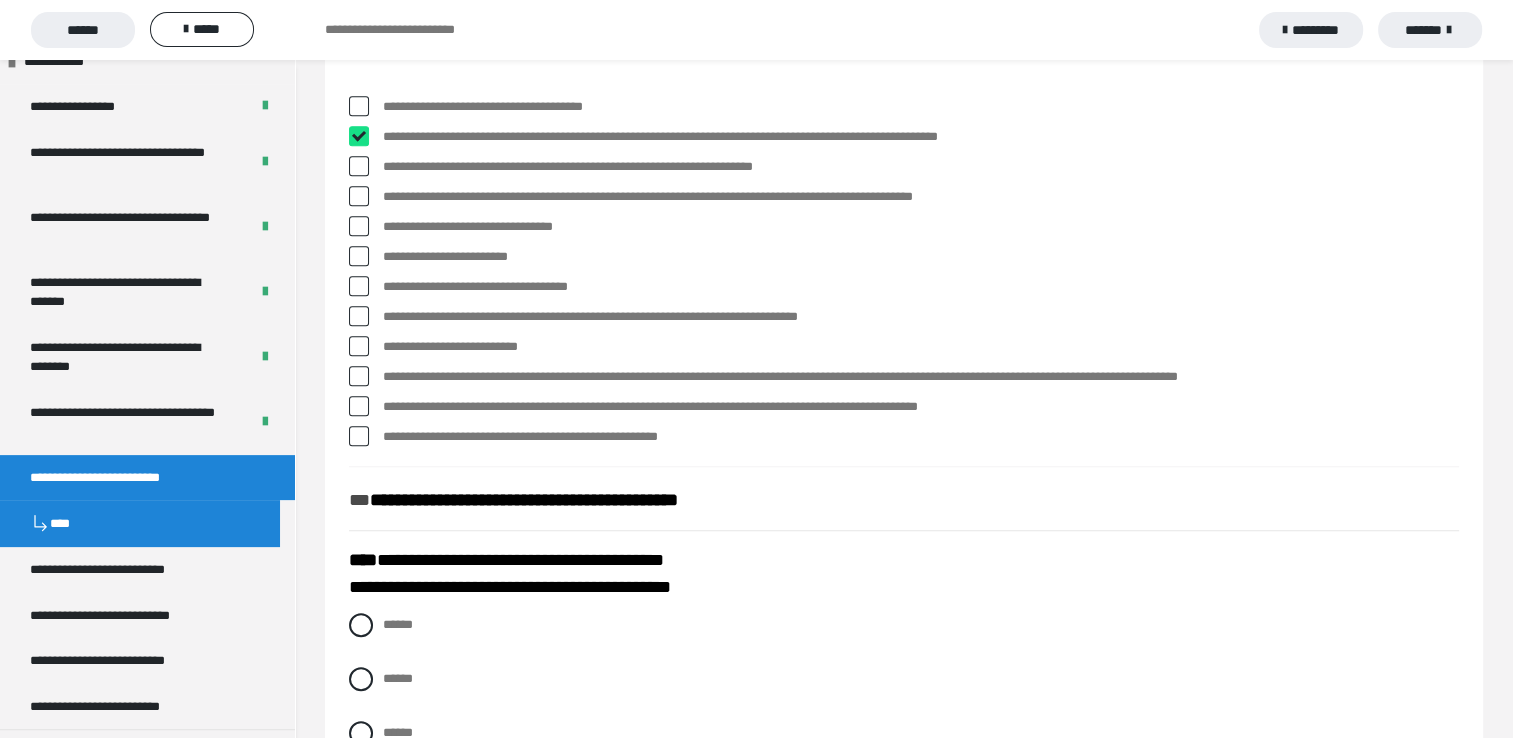 checkbox on "****" 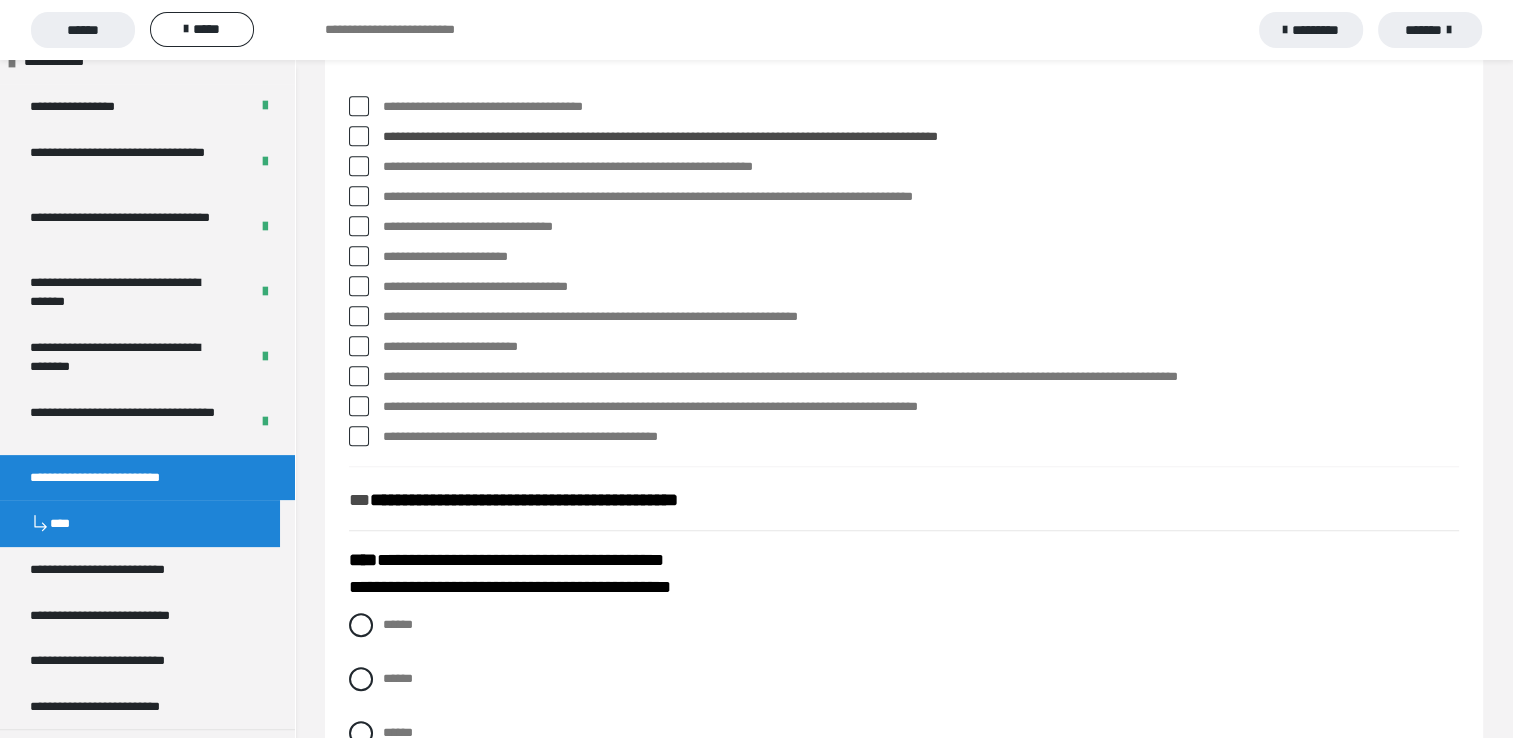 click at bounding box center [359, 196] 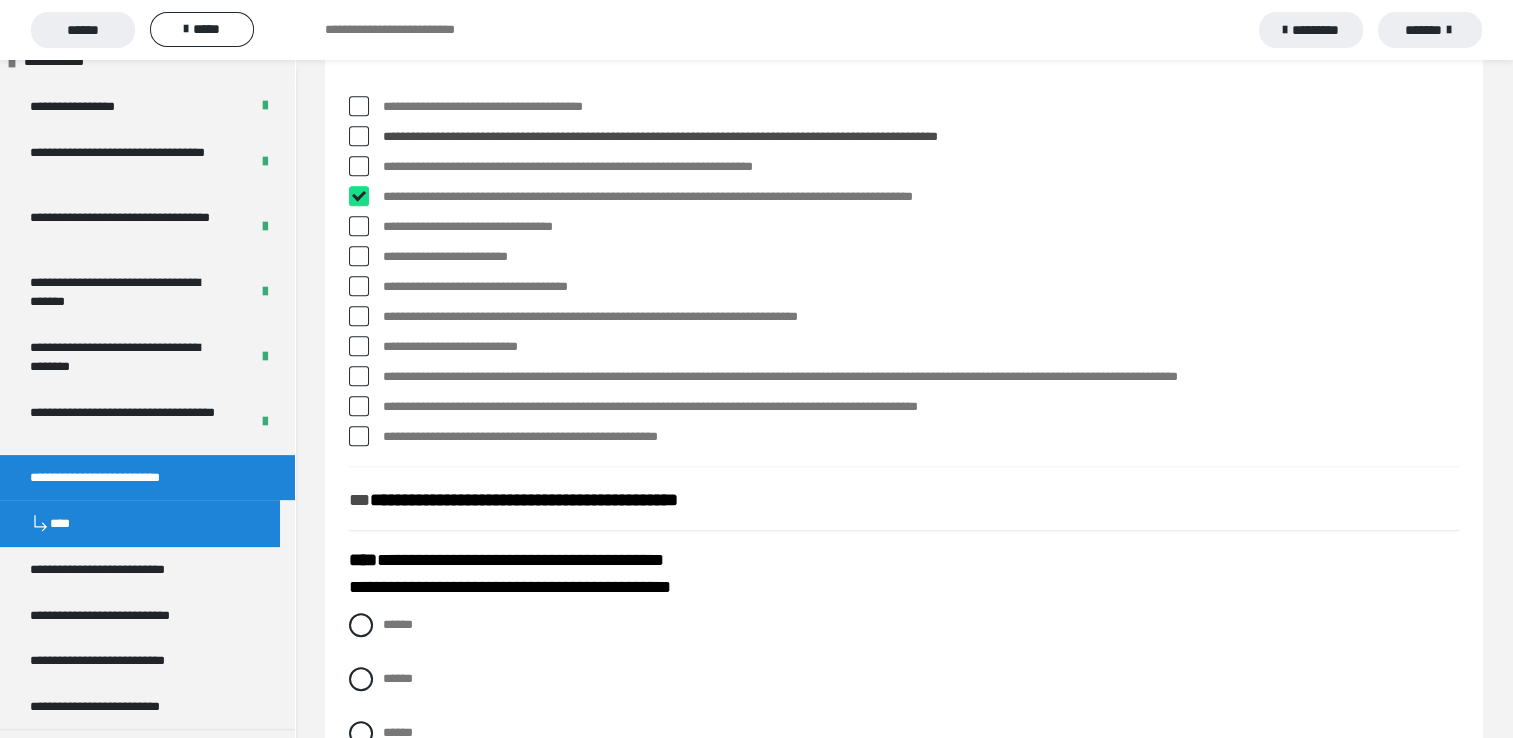 checkbox on "****" 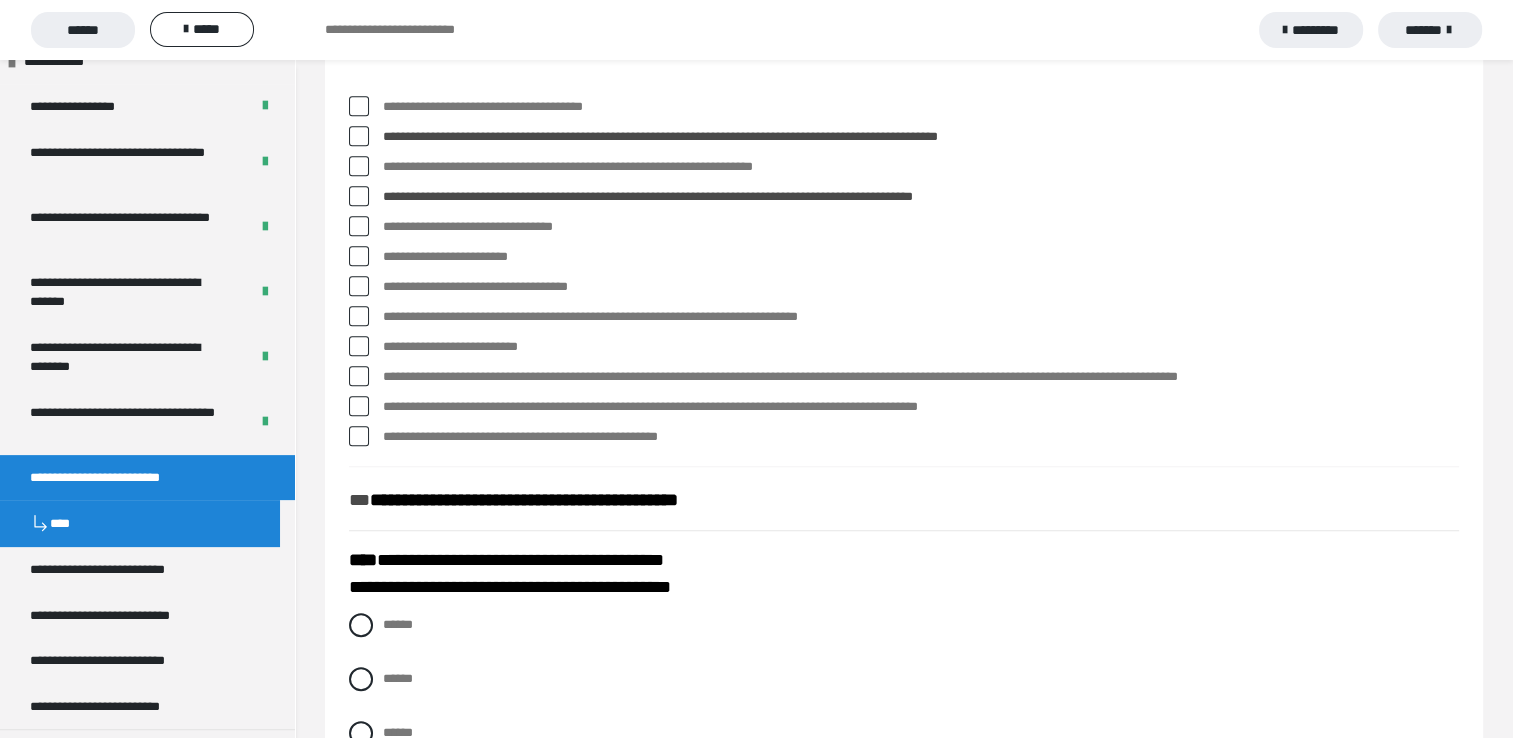 scroll, scrollTop: 1600, scrollLeft: 0, axis: vertical 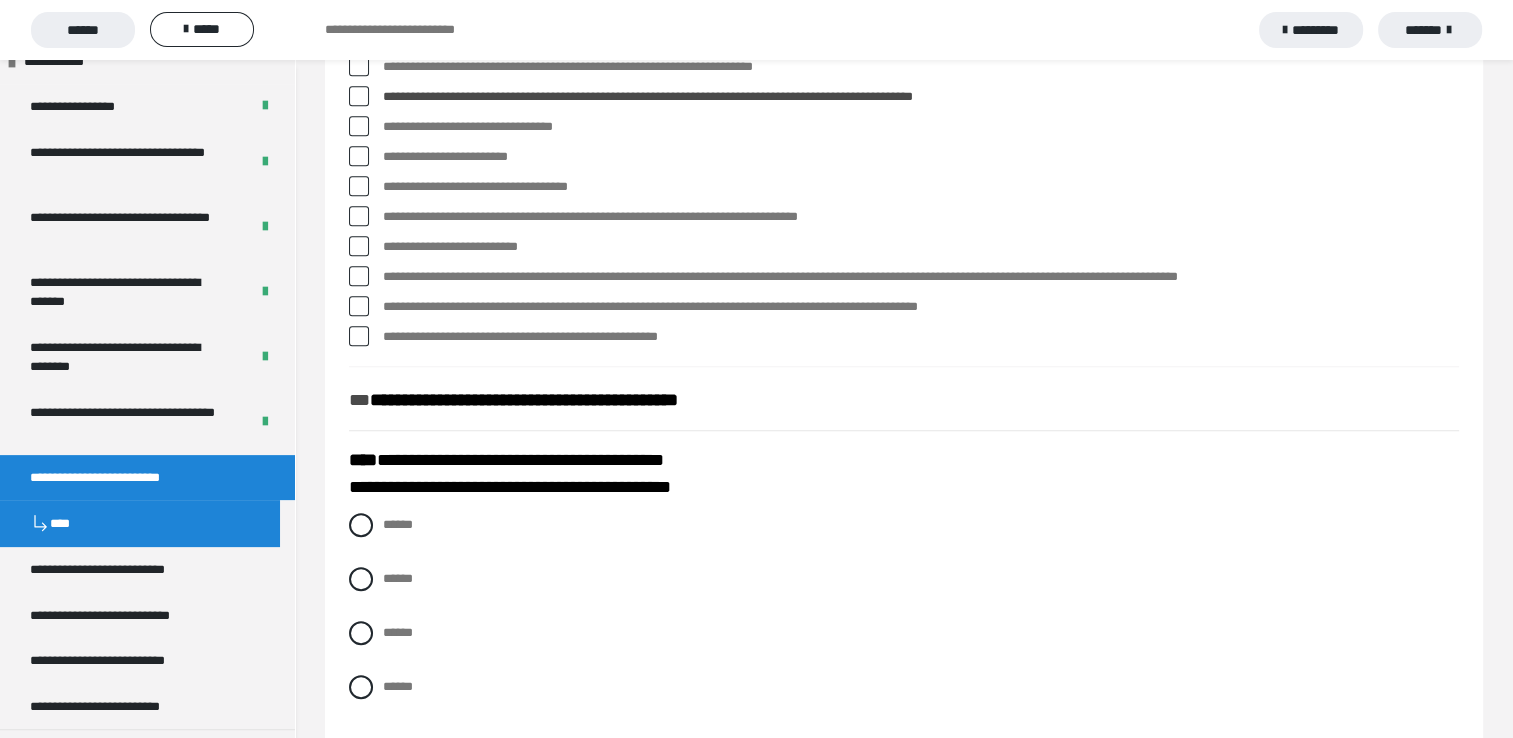 click at bounding box center (359, 216) 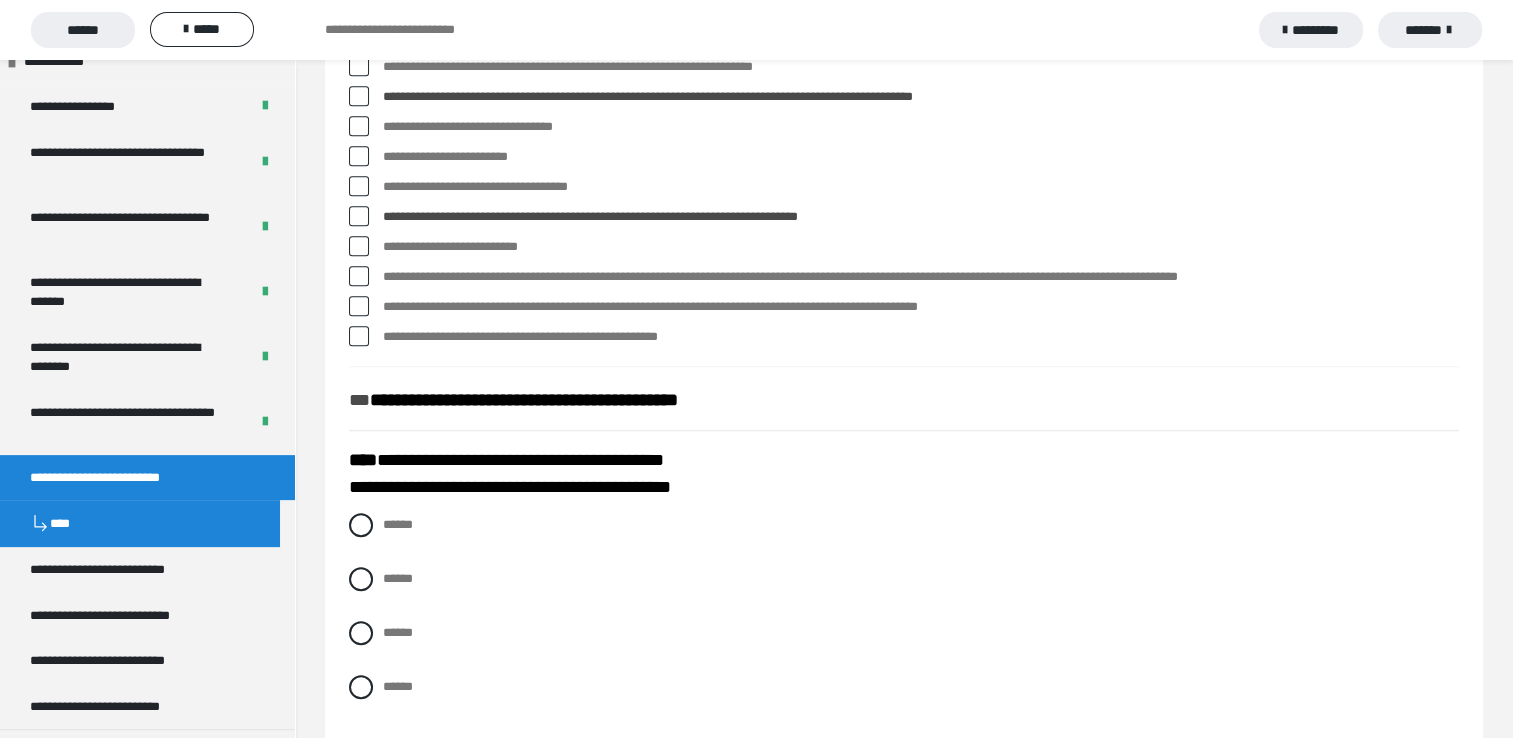 click at bounding box center (359, 216) 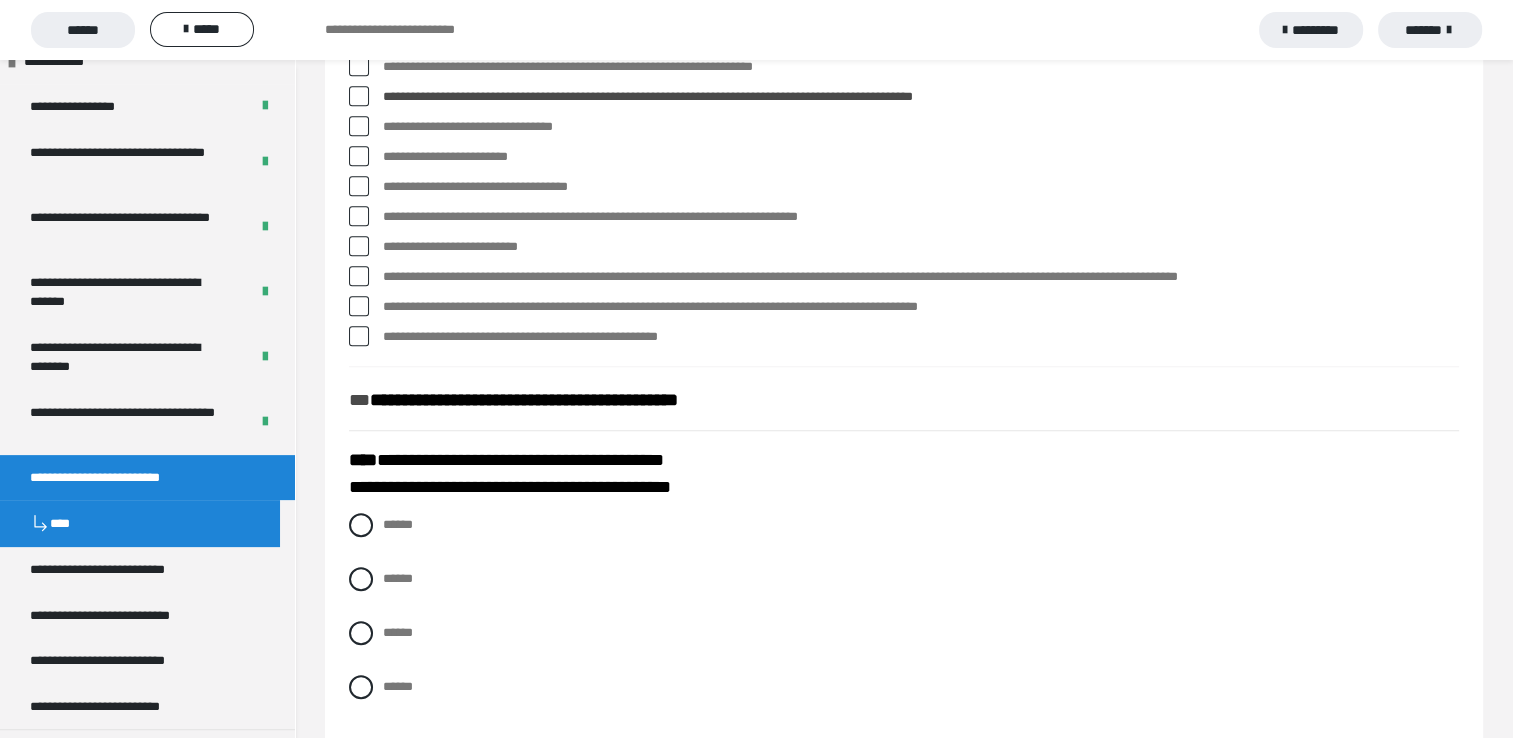 click at bounding box center (359, 216) 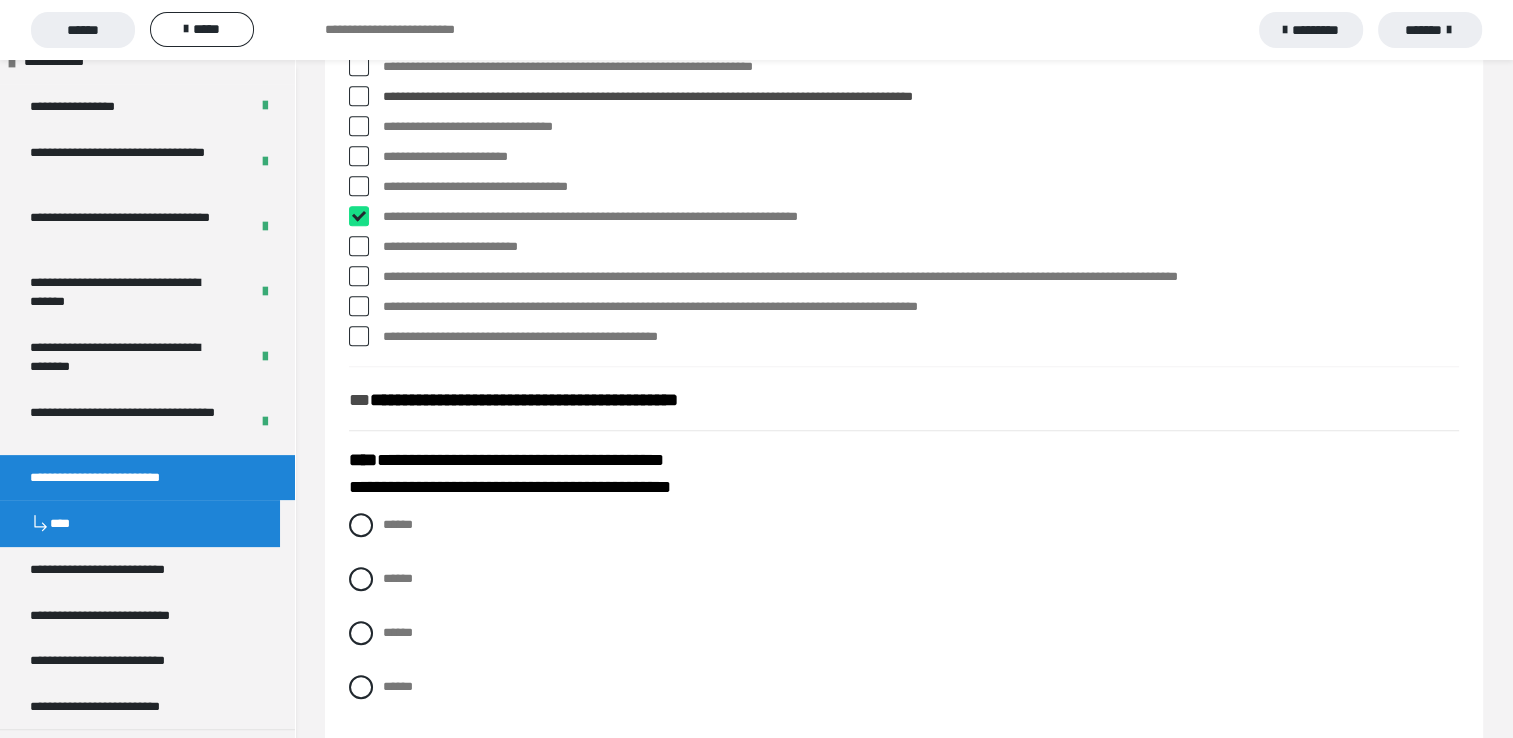 checkbox on "****" 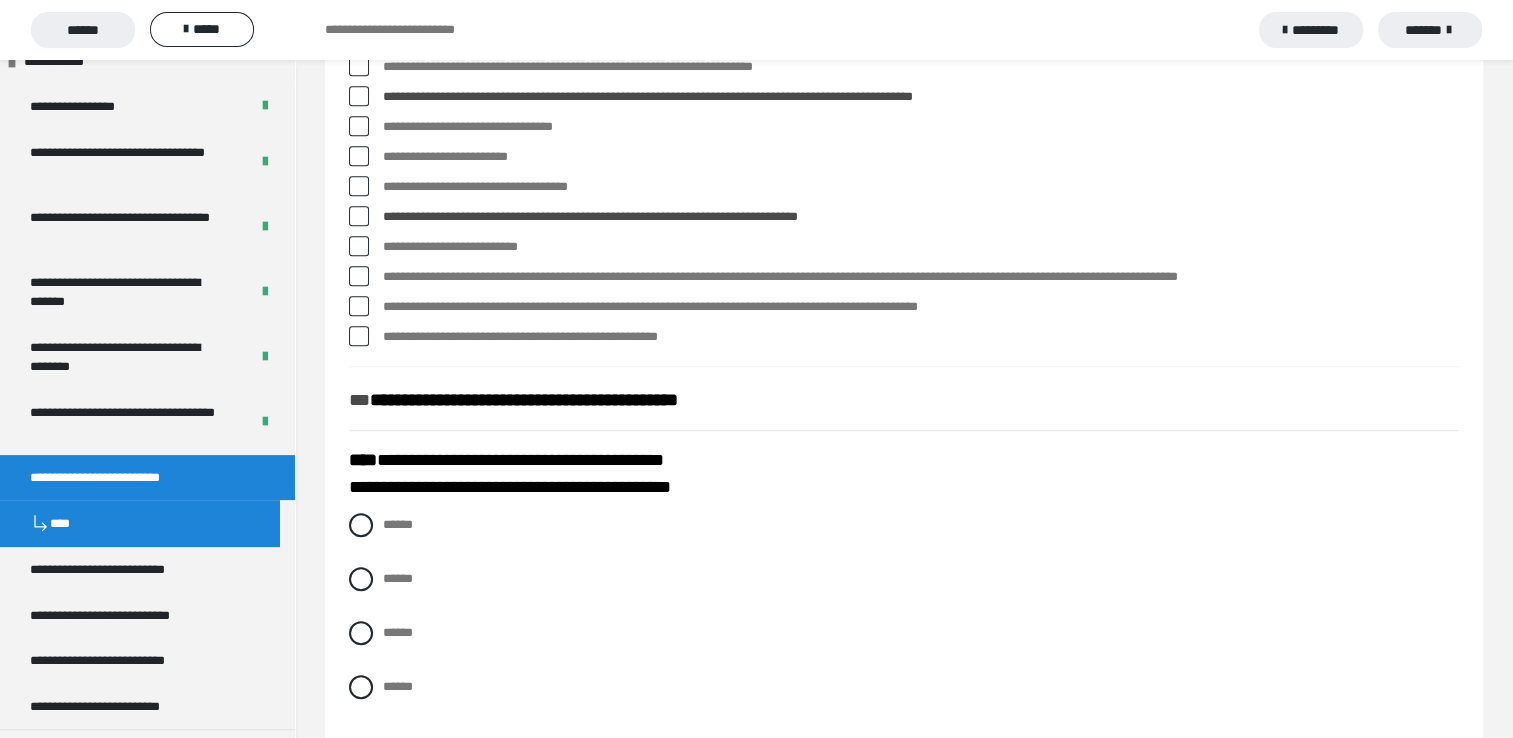 scroll, scrollTop: 1700, scrollLeft: 0, axis: vertical 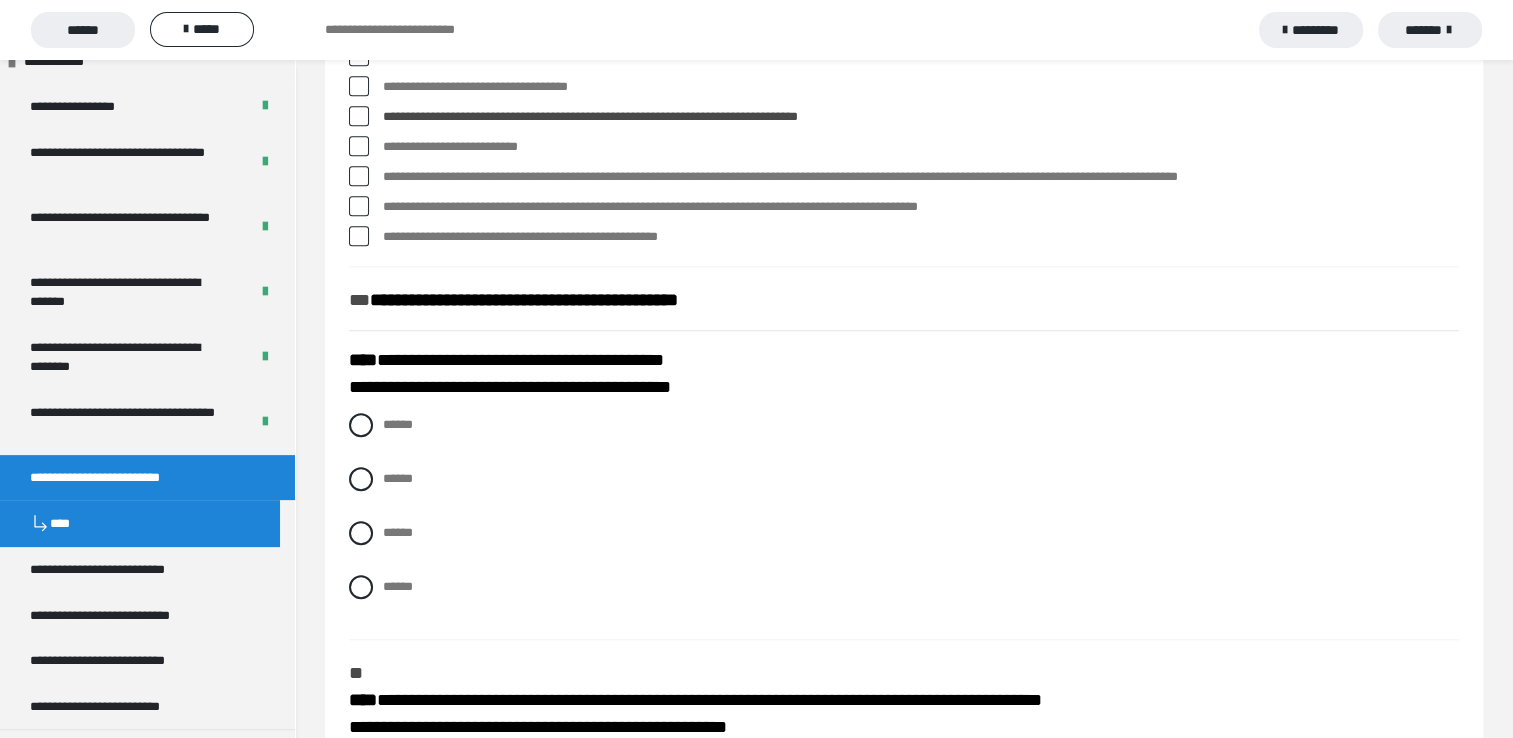click at bounding box center [359, 176] 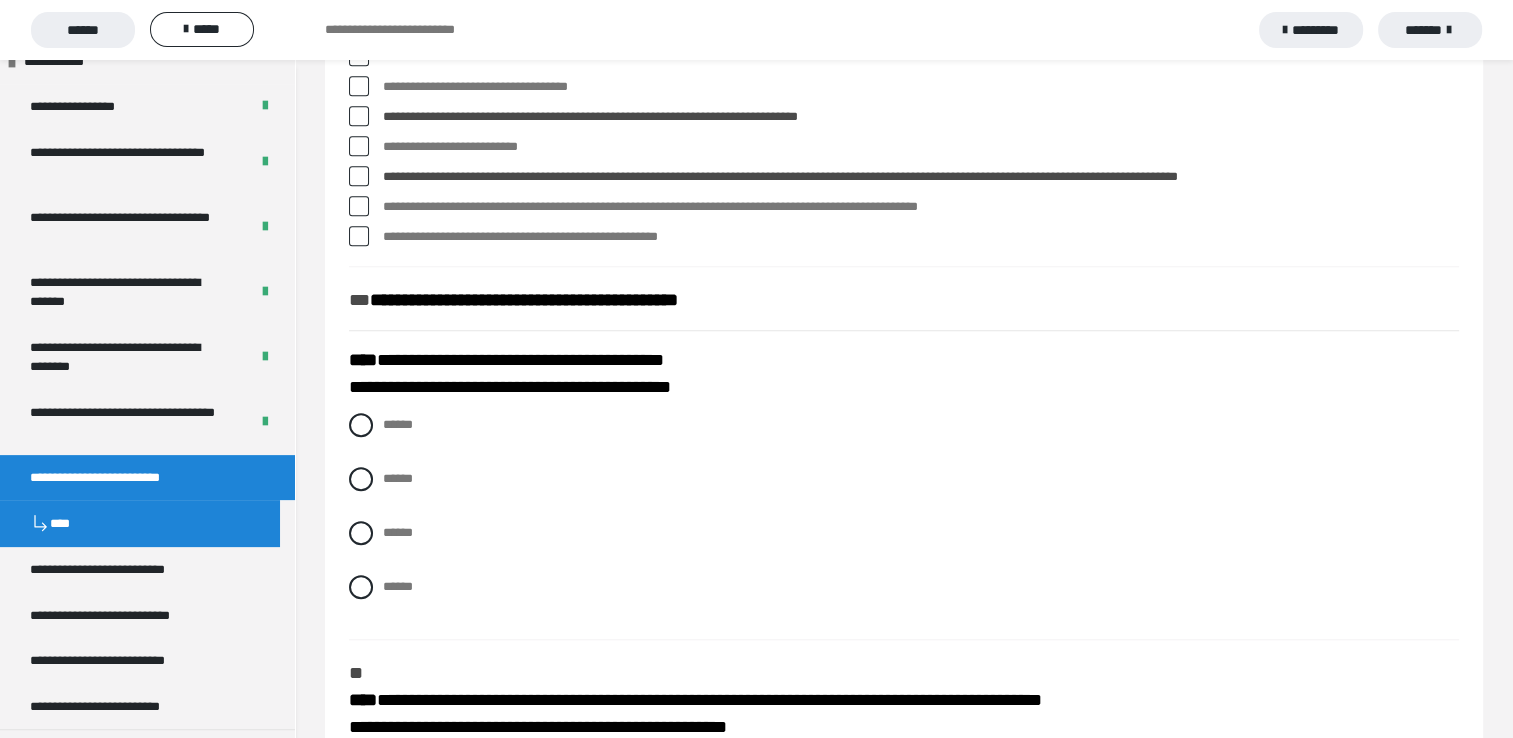 drag, startPoint x: 364, startPoint y: 213, endPoint x: 352, endPoint y: 210, distance: 12.369317 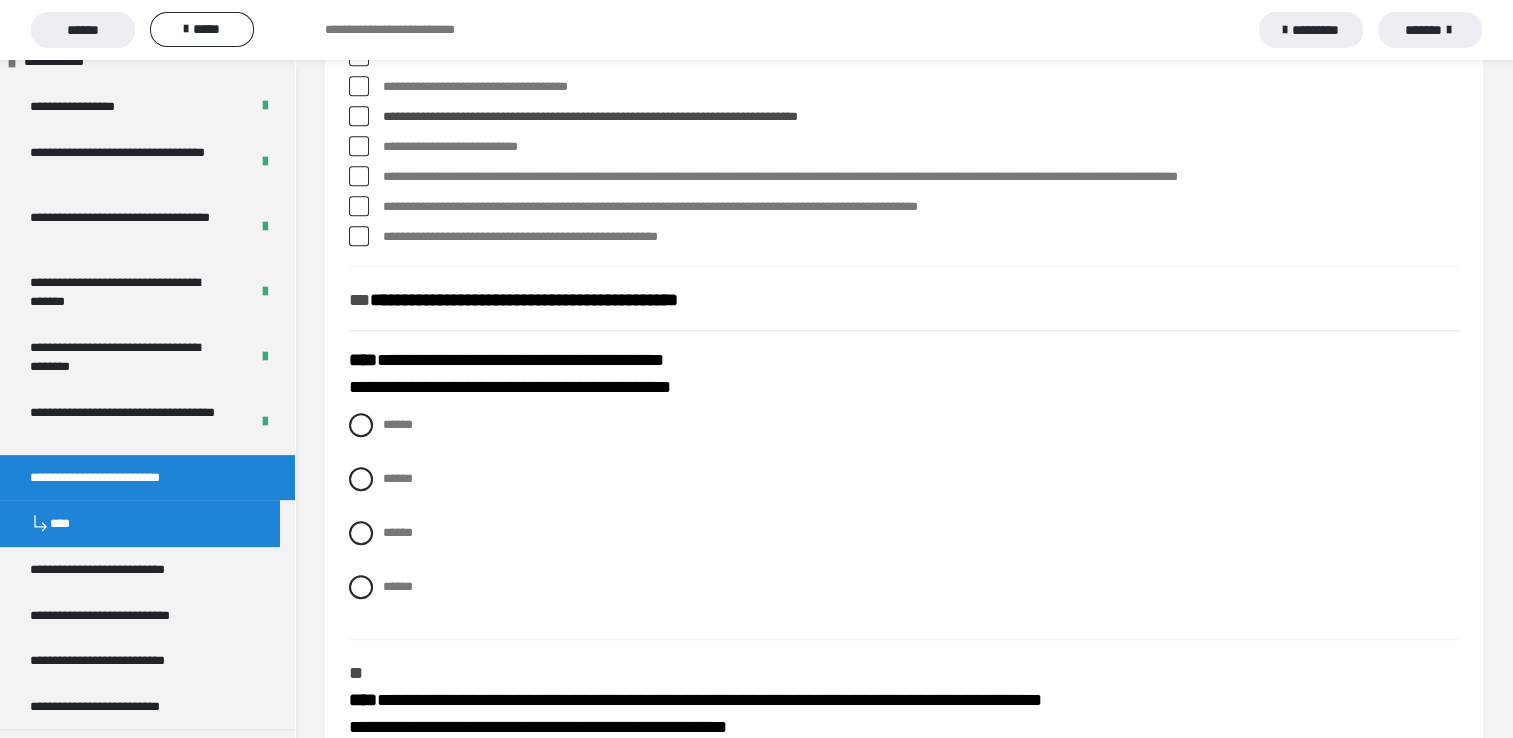 click at bounding box center [359, 176] 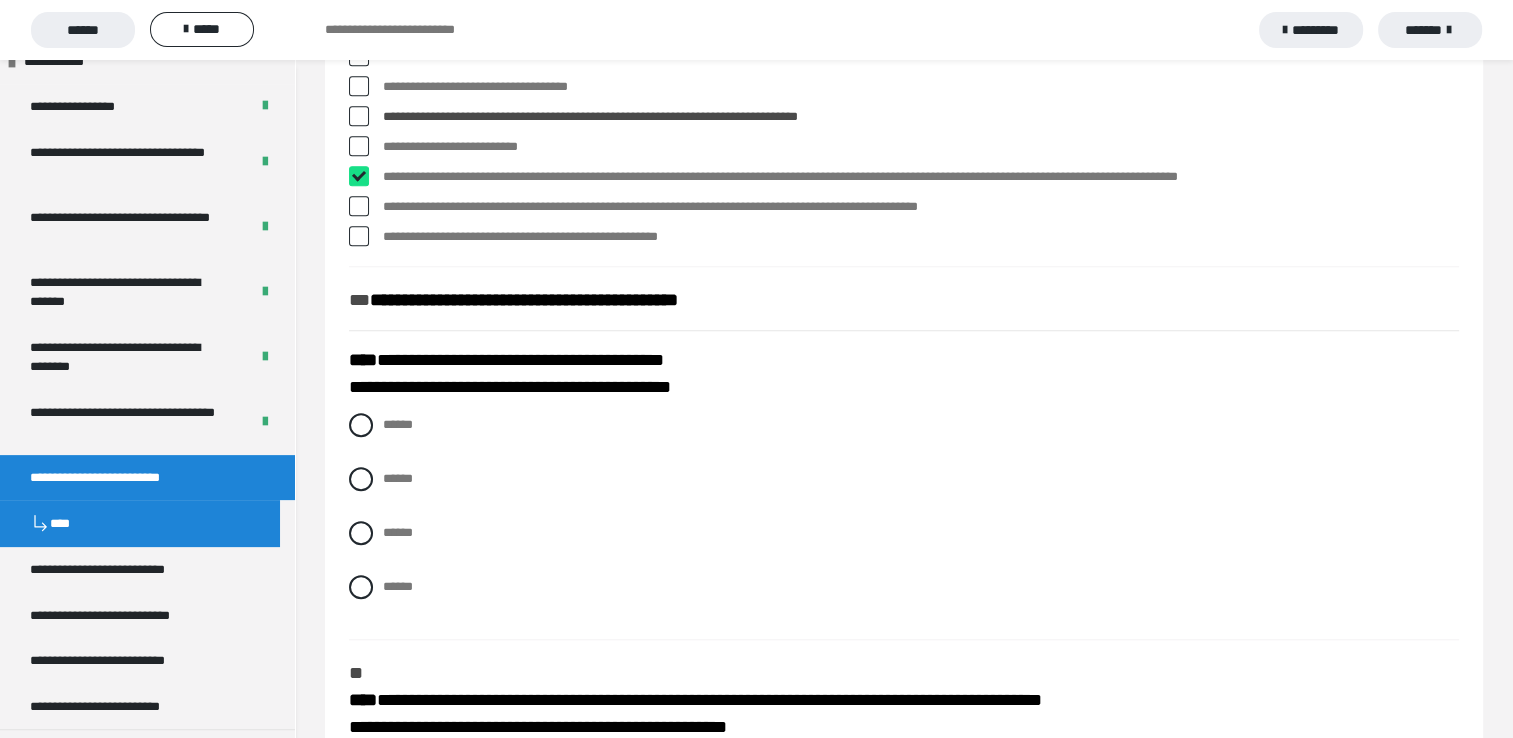 checkbox on "****" 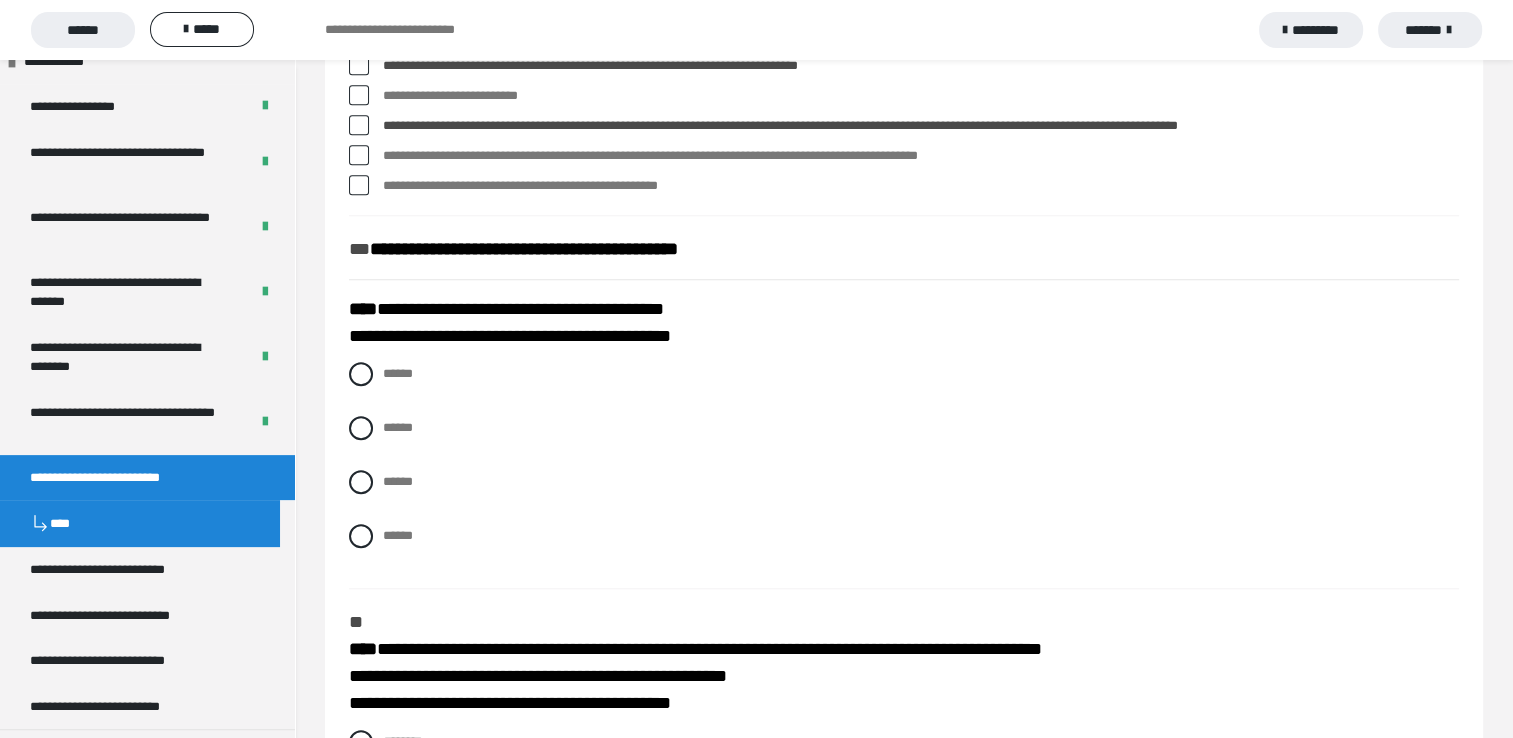 scroll, scrollTop: 1800, scrollLeft: 0, axis: vertical 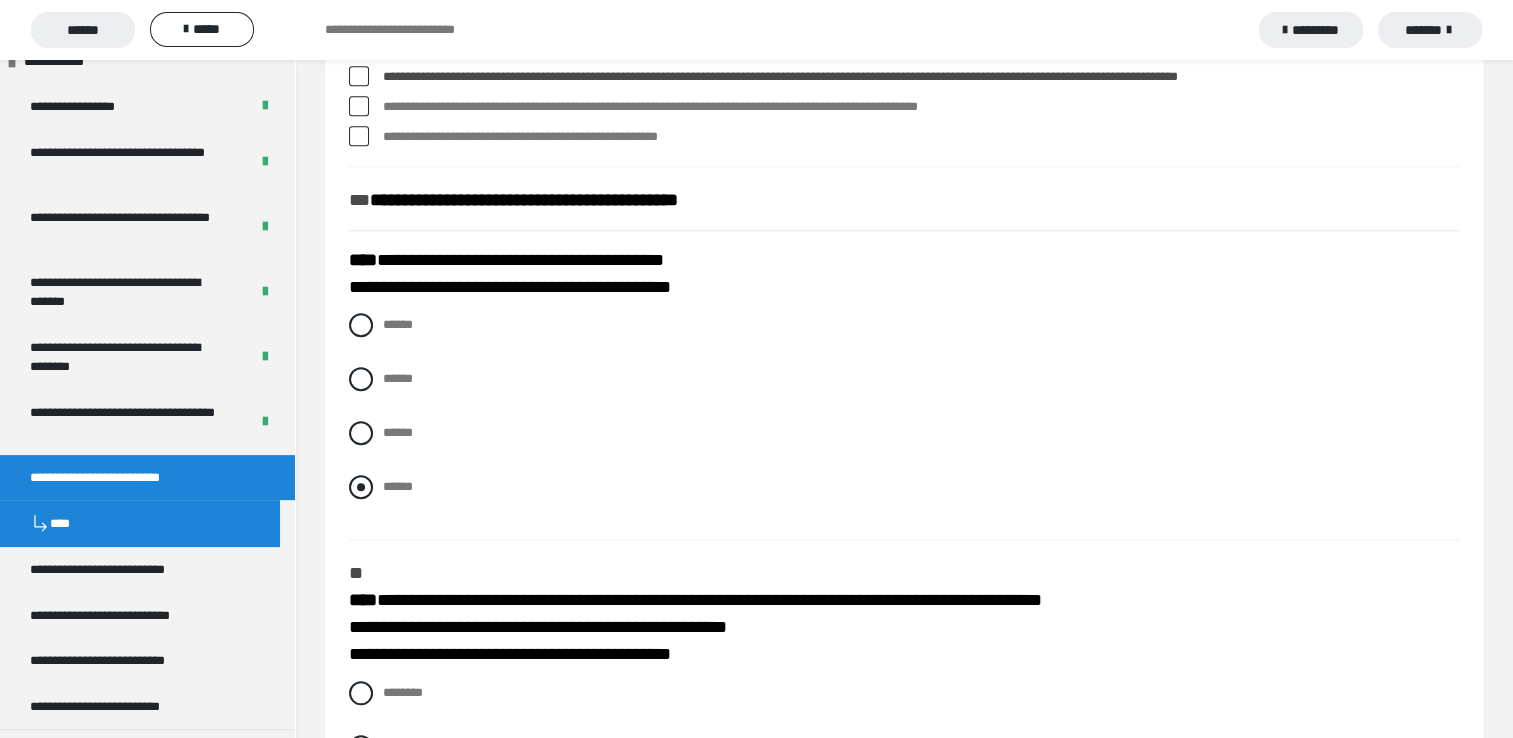 click at bounding box center (361, 487) 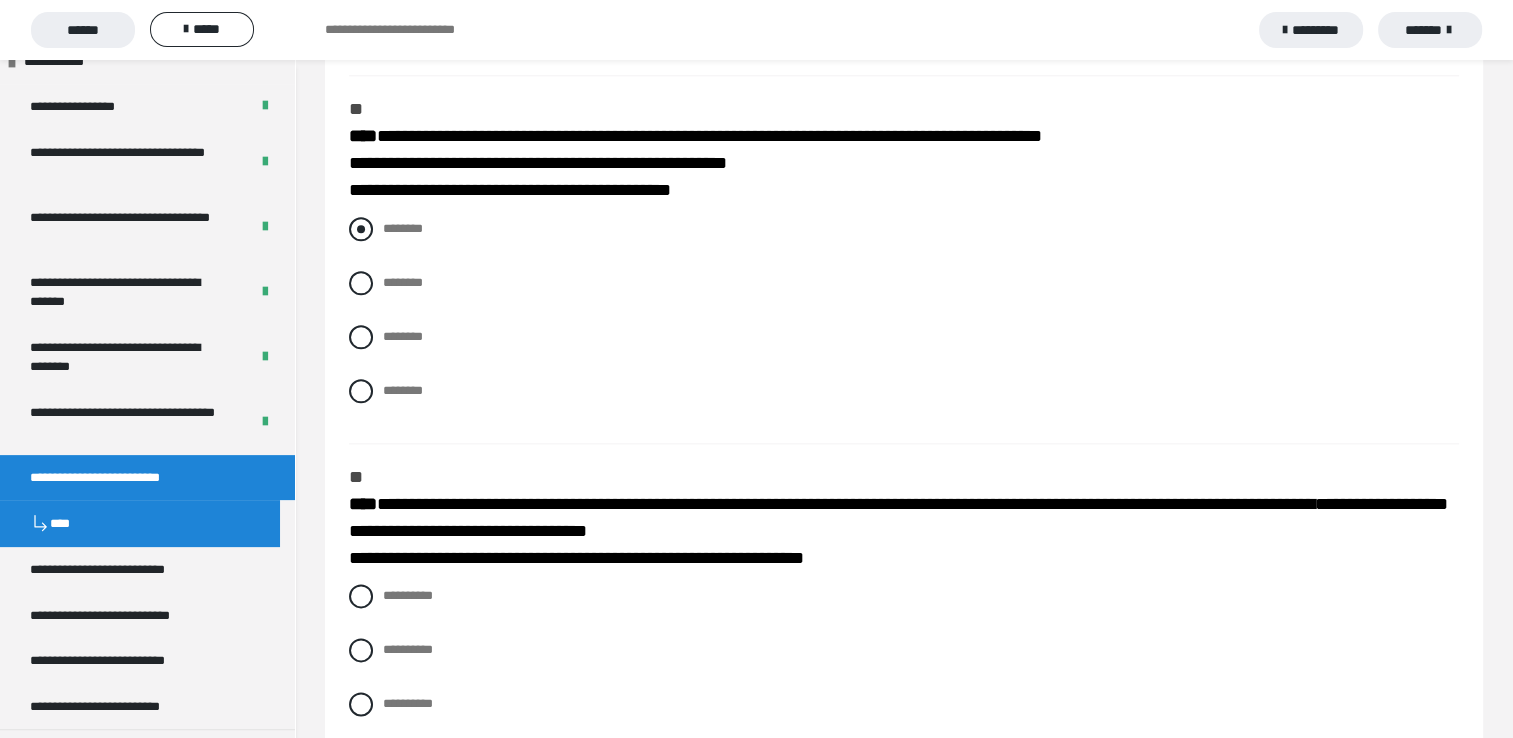 scroll, scrollTop: 2300, scrollLeft: 0, axis: vertical 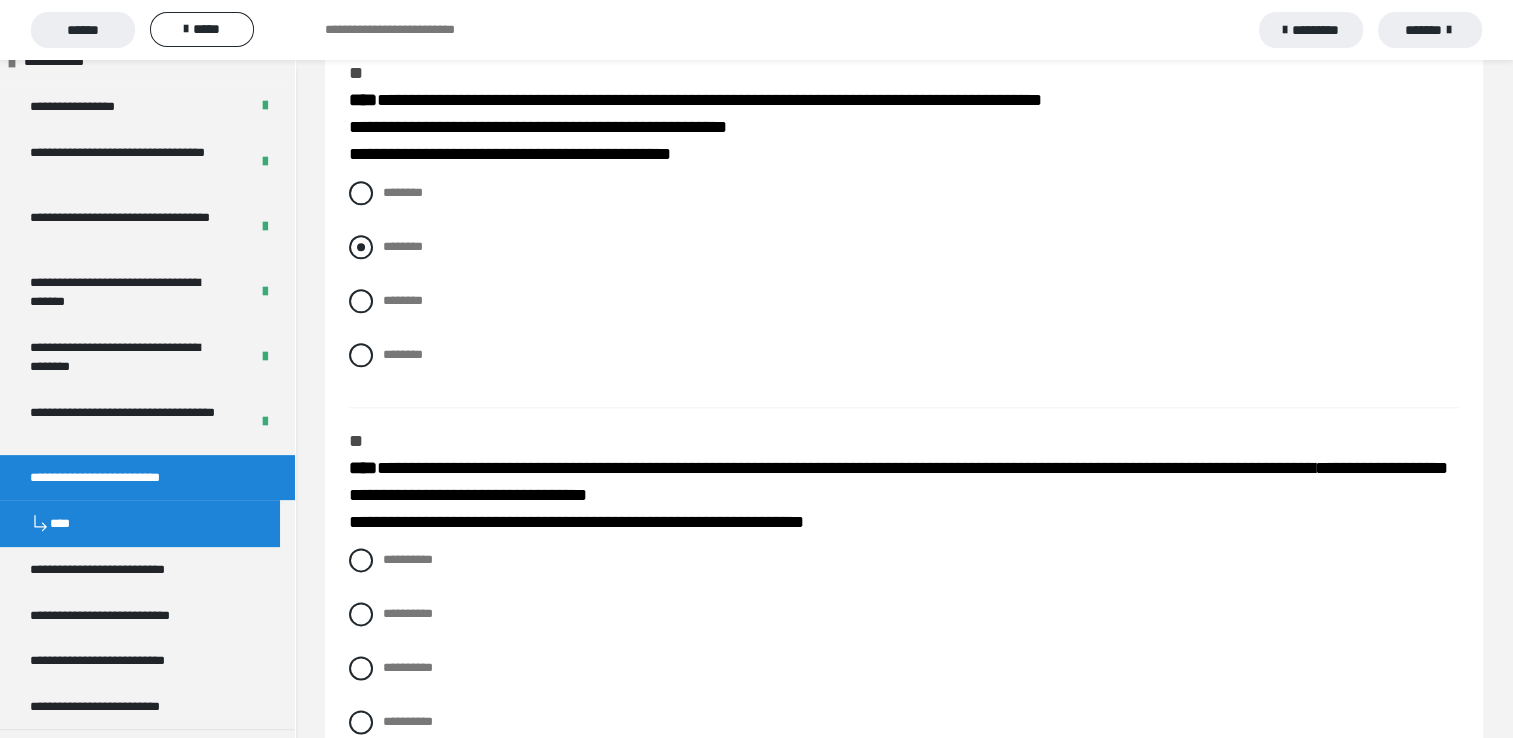 click at bounding box center (361, 247) 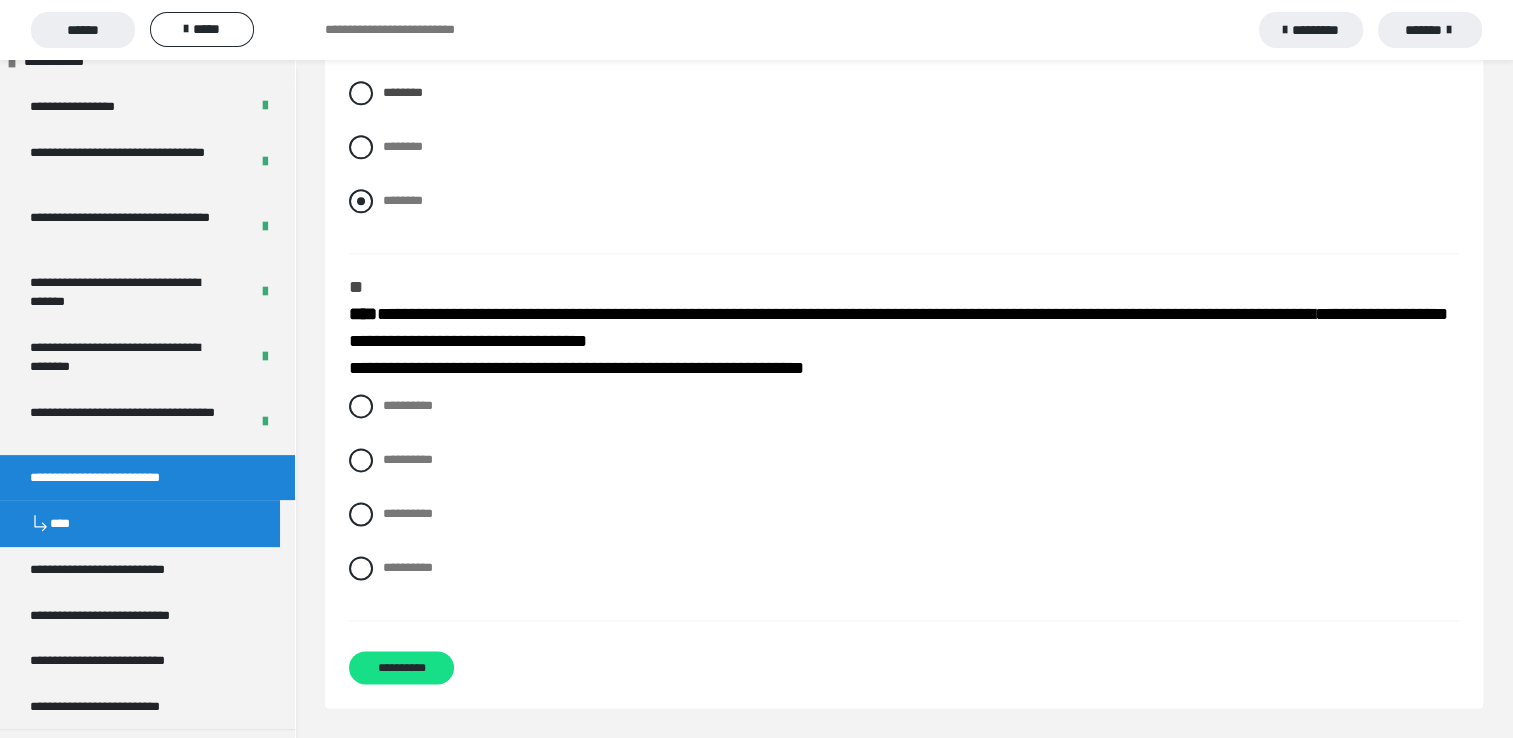 scroll, scrollTop: 2484, scrollLeft: 0, axis: vertical 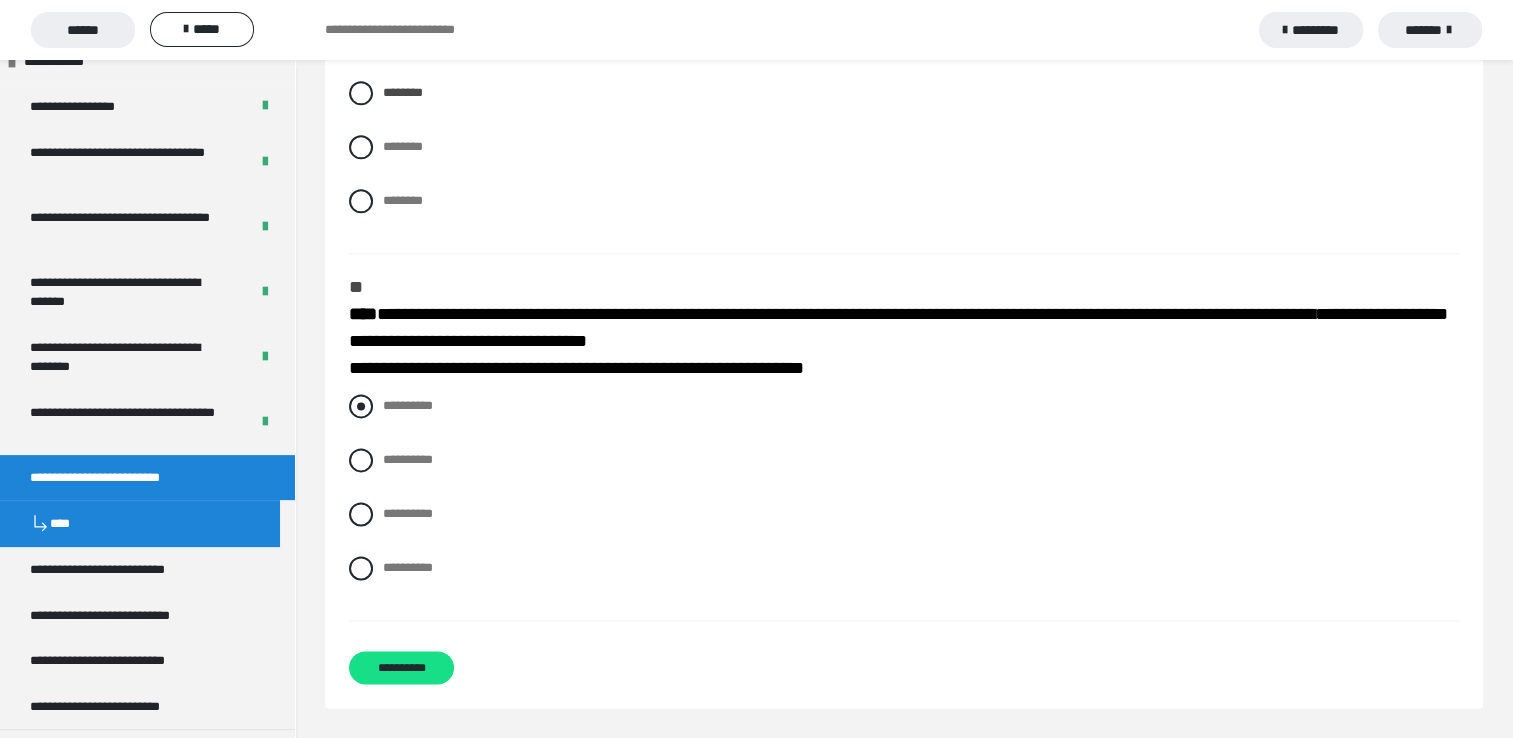 click at bounding box center [361, 406] 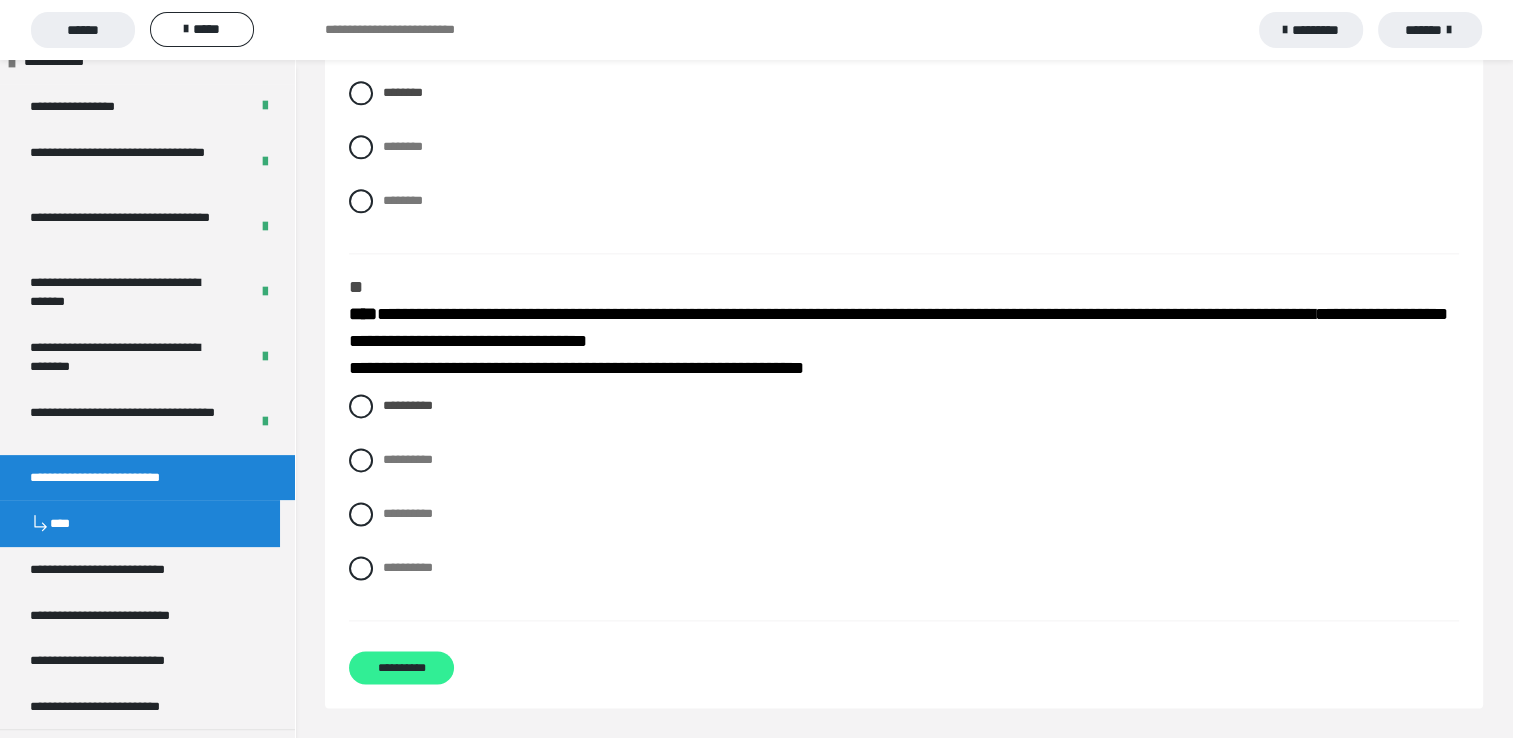 click on "**********" at bounding box center (401, 667) 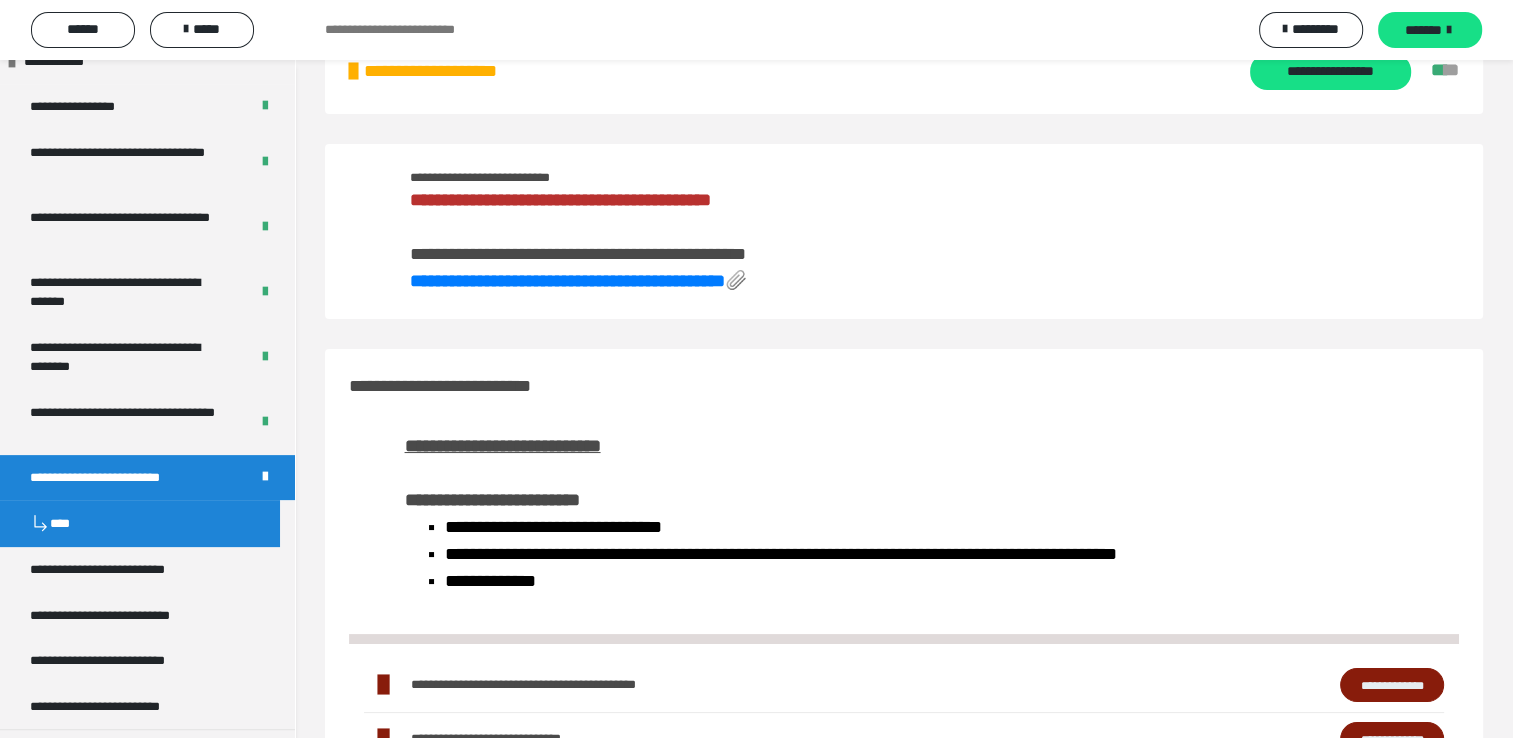 scroll, scrollTop: 1267, scrollLeft: 0, axis: vertical 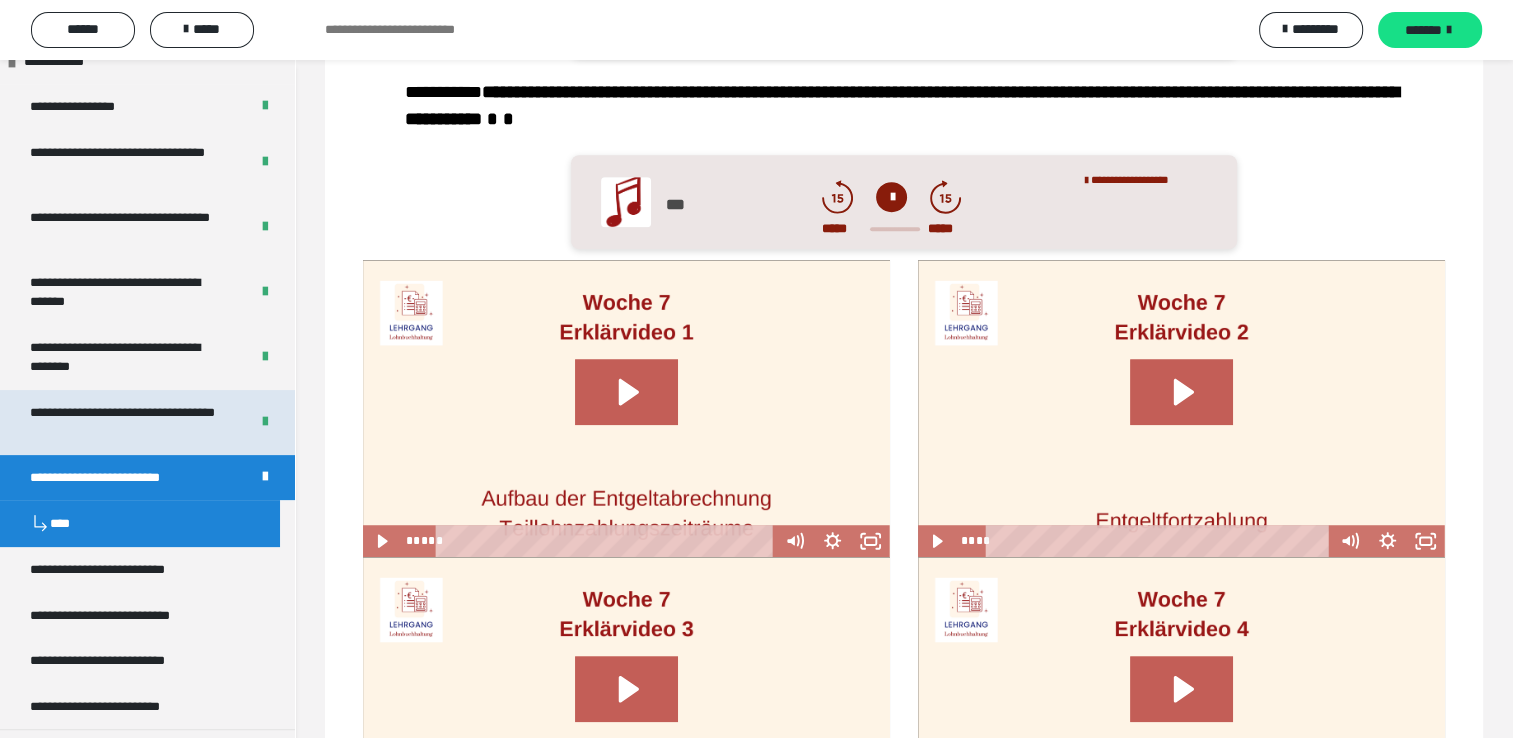 click on "**********" at bounding box center [124, 422] 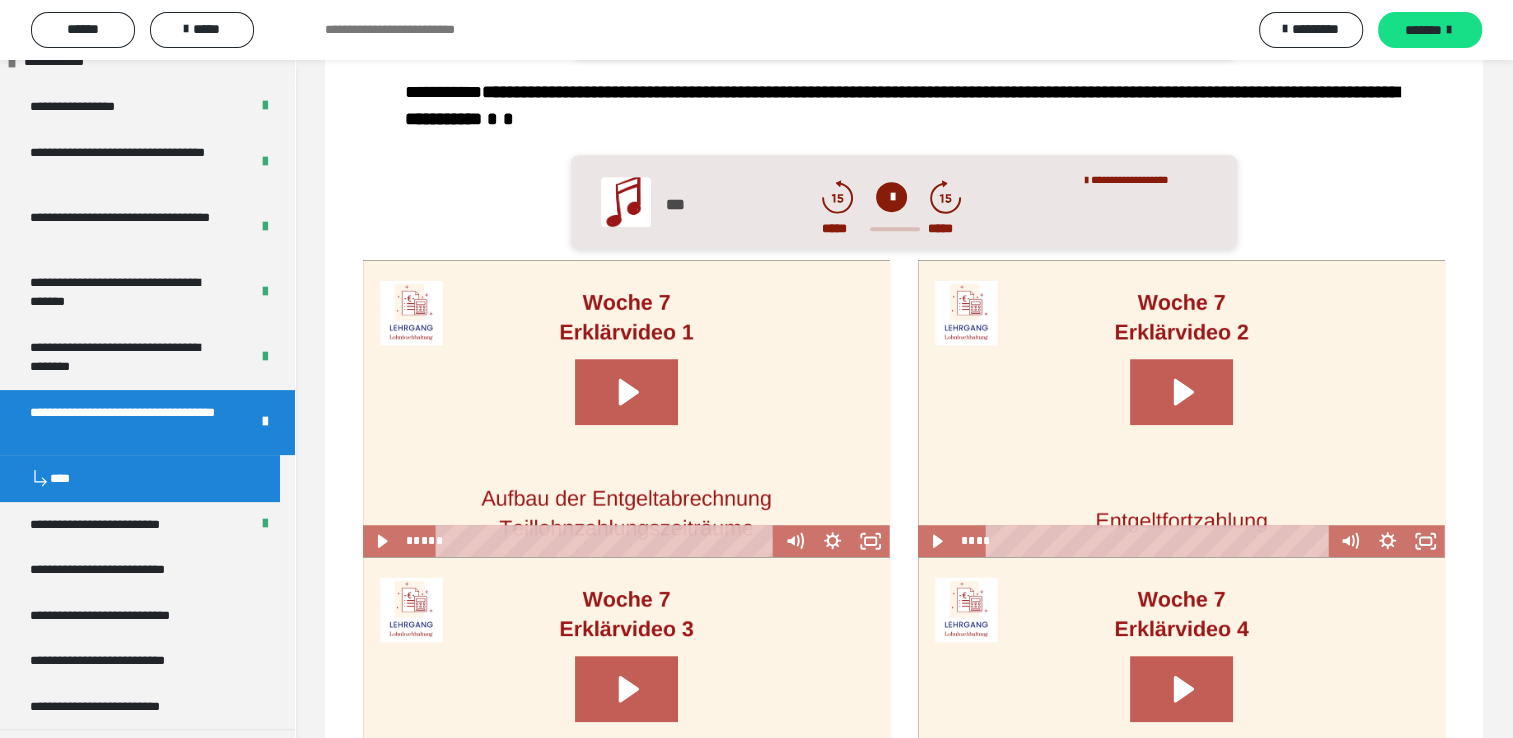 scroll, scrollTop: 603, scrollLeft: 0, axis: vertical 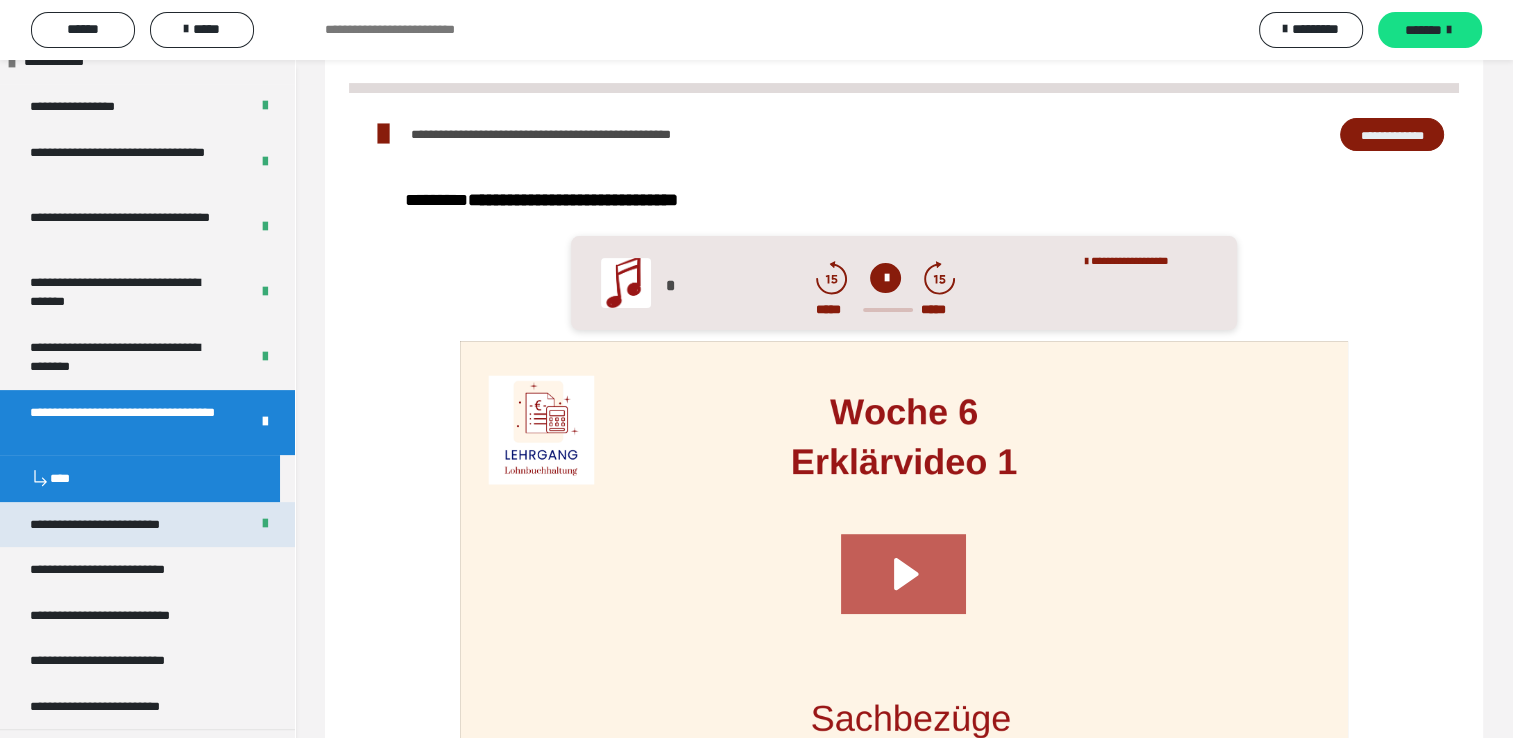 click on "**********" at bounding box center (124, 525) 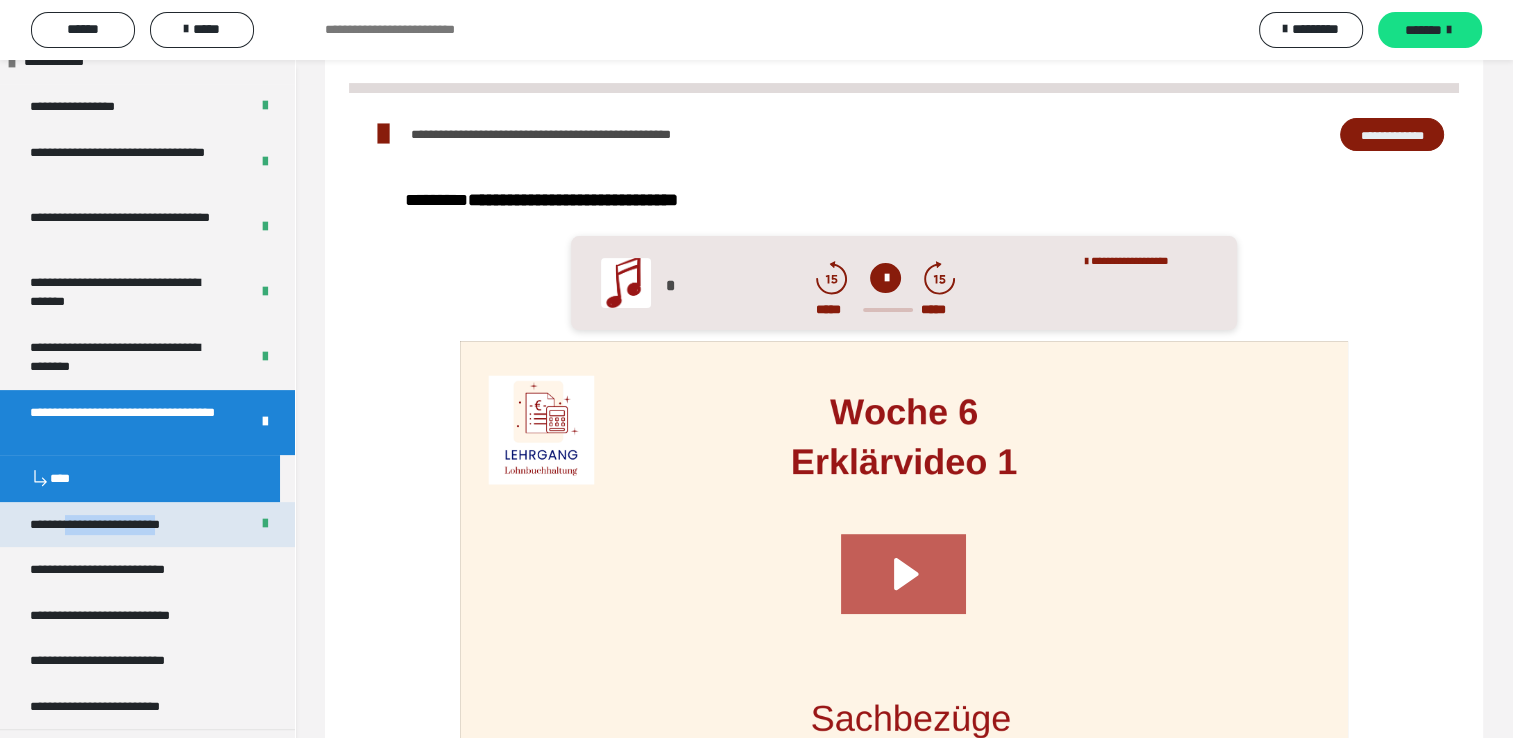 click on "**********" at bounding box center (124, 525) 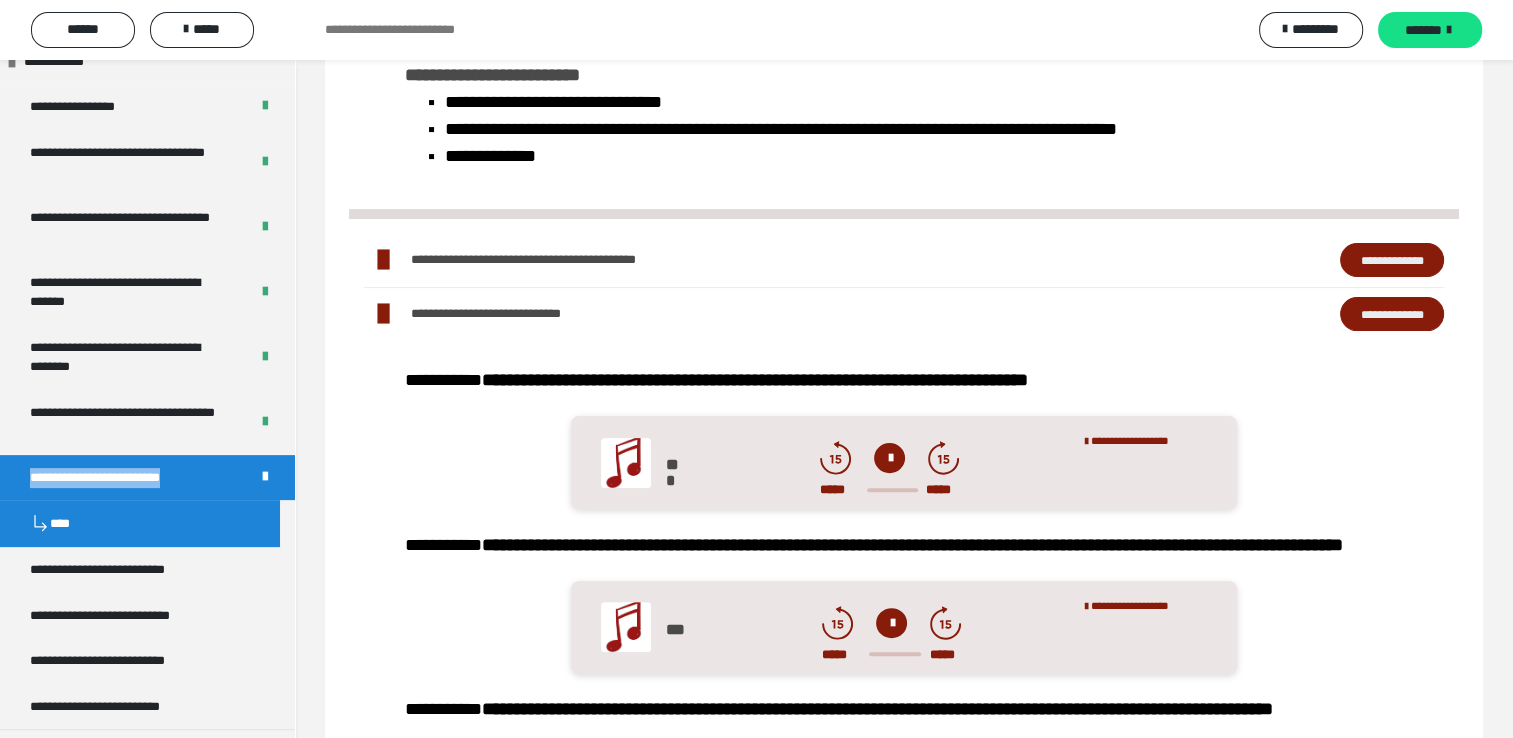 scroll, scrollTop: 0, scrollLeft: 0, axis: both 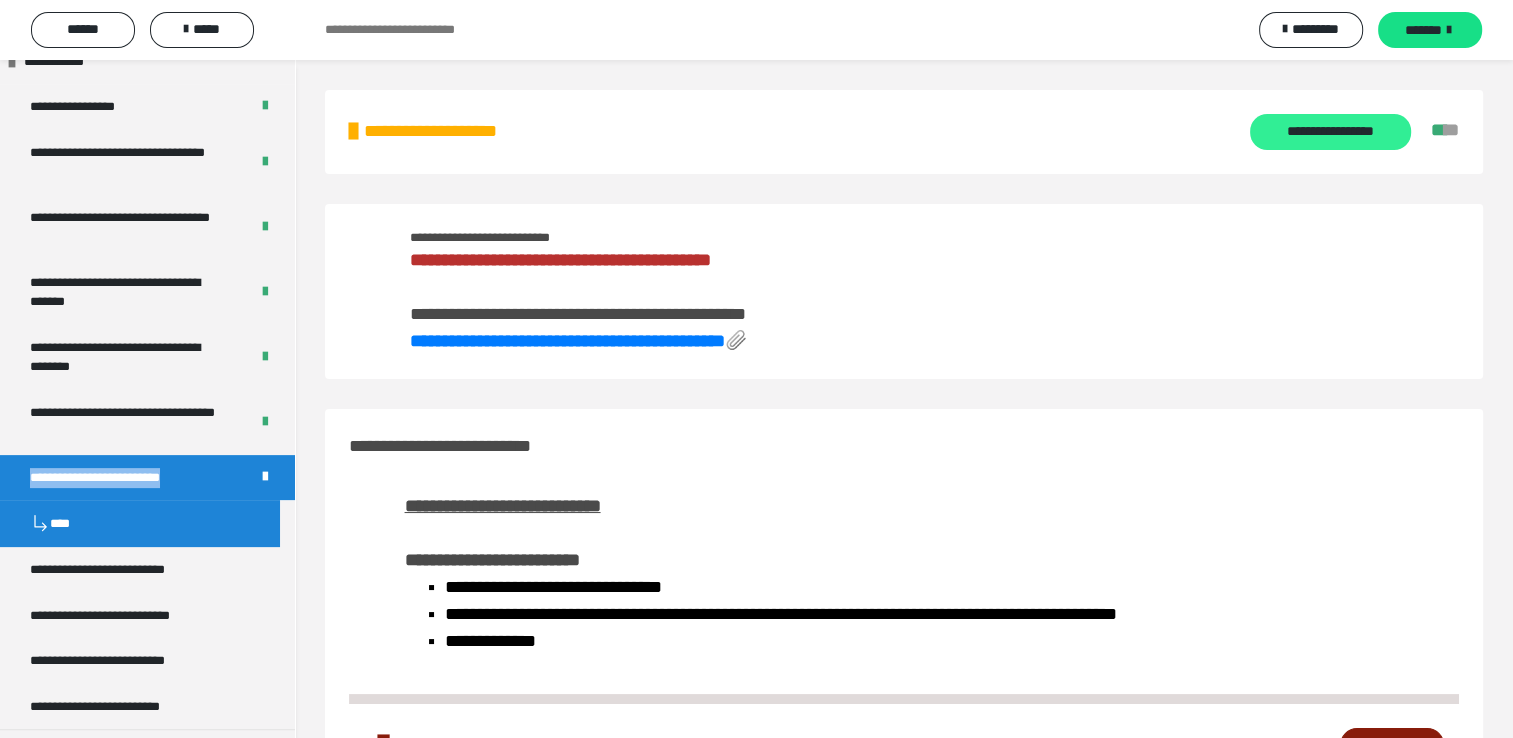 click on "**********" at bounding box center [1330, 132] 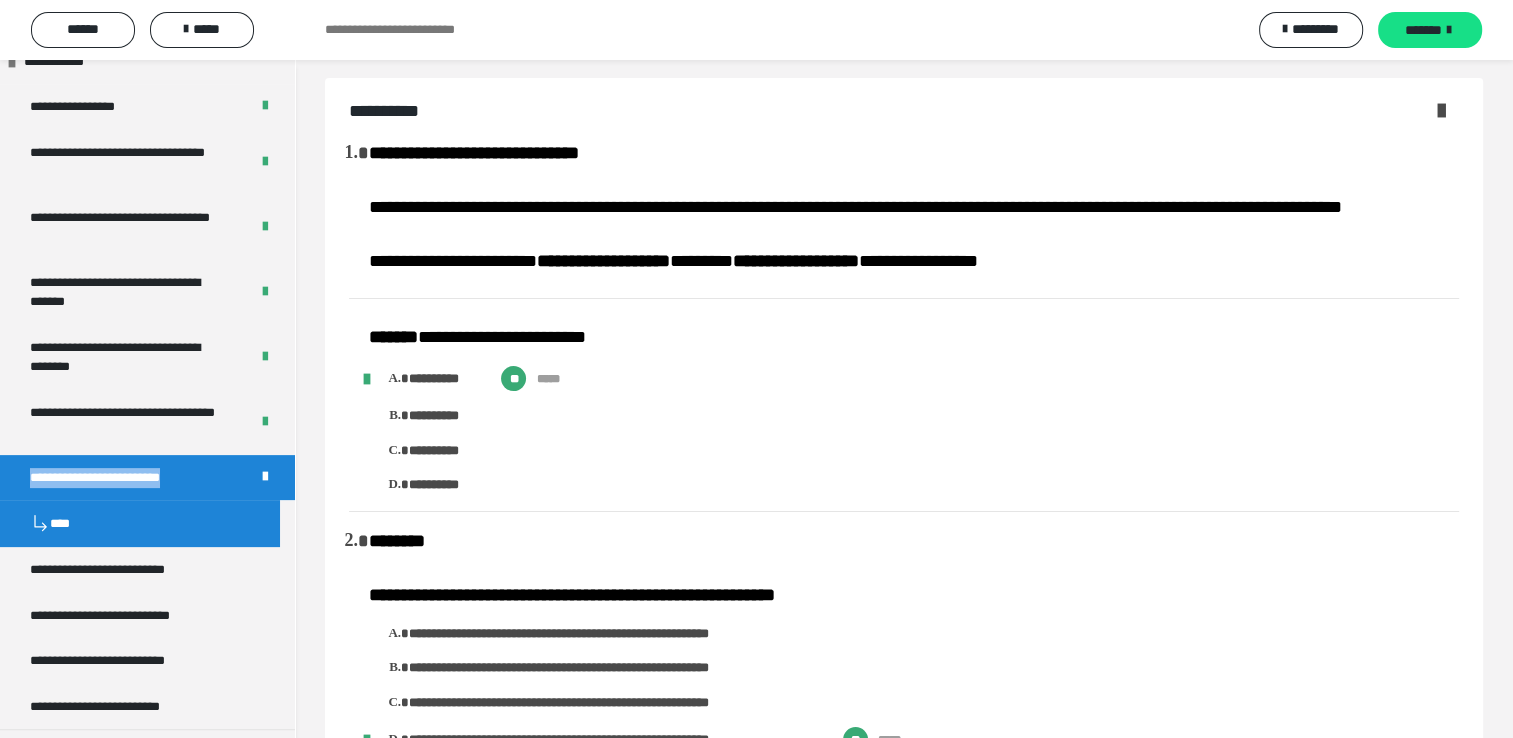scroll, scrollTop: 0, scrollLeft: 0, axis: both 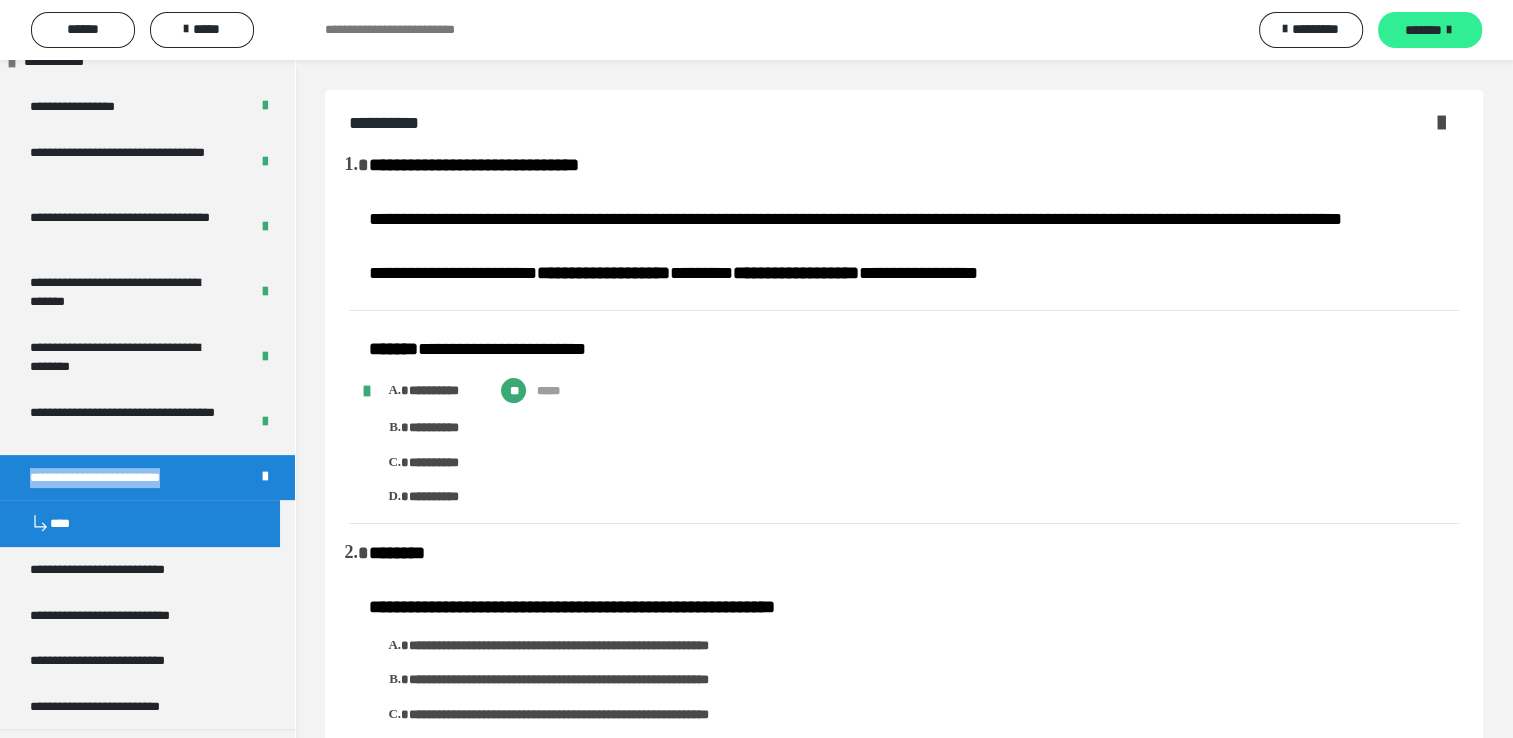 click on "*******" at bounding box center [1423, 30] 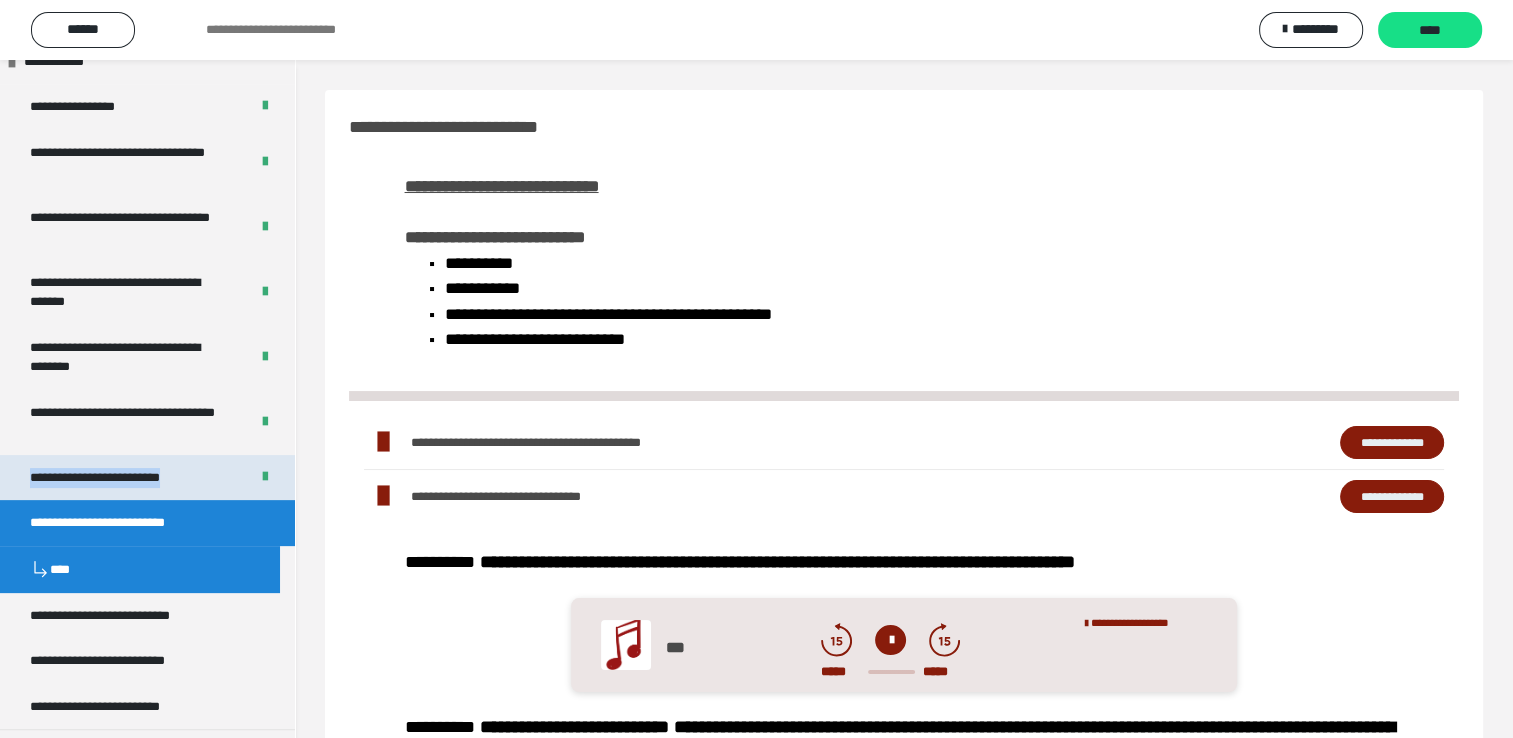 click on "**********" at bounding box center (124, 478) 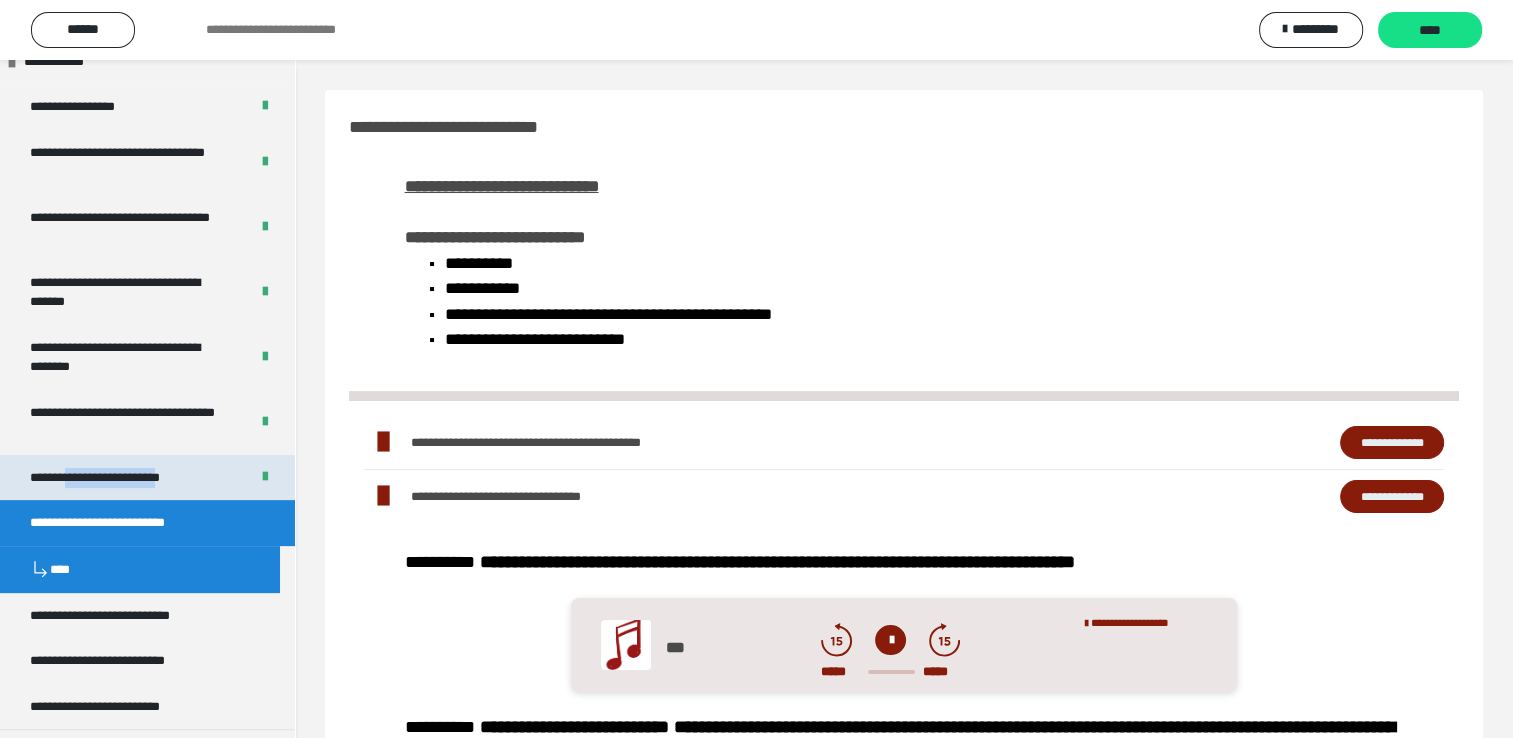 click on "**********" at bounding box center (124, 478) 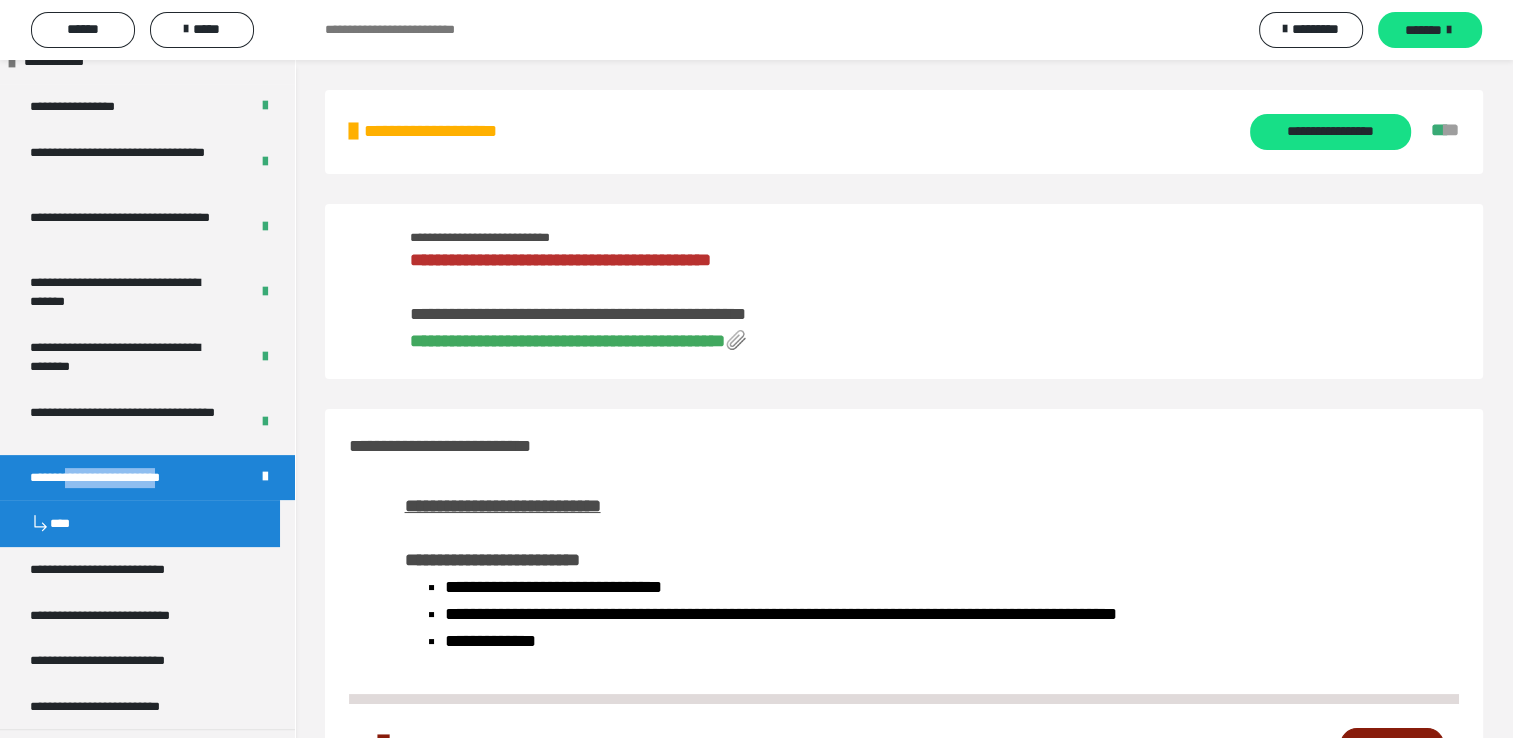 click on "**********" at bounding box center (567, 341) 